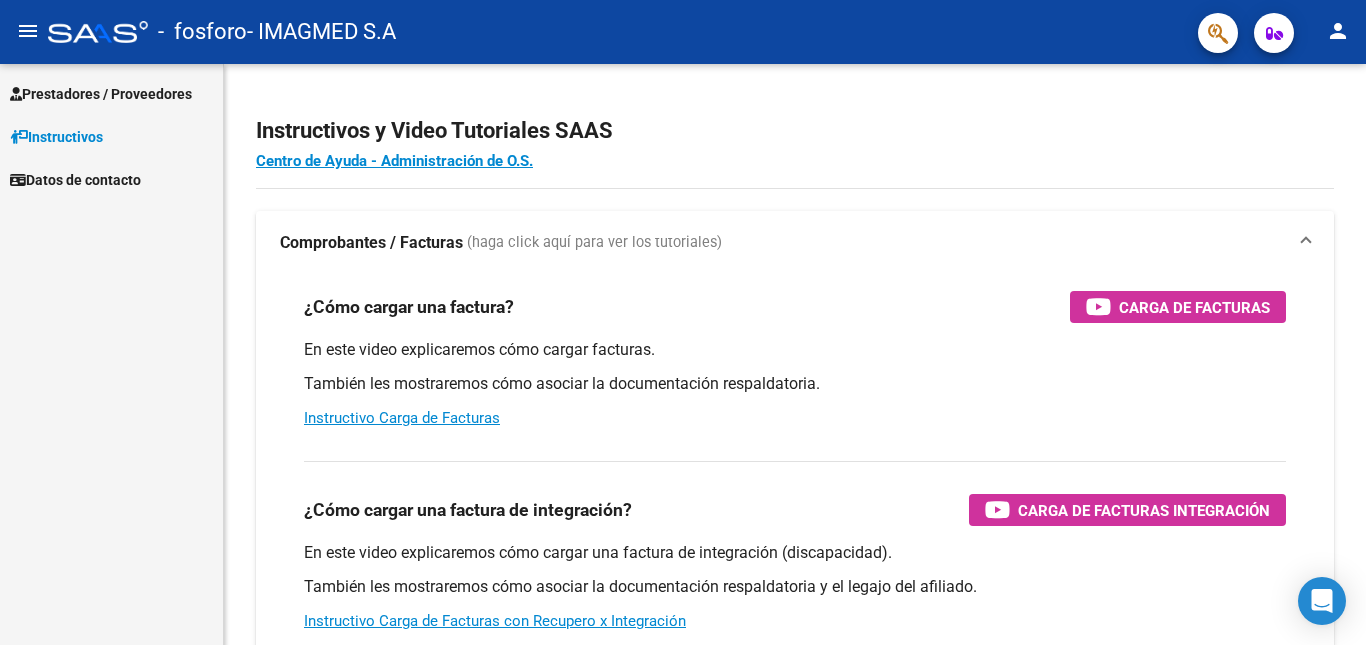 scroll, scrollTop: 0, scrollLeft: 0, axis: both 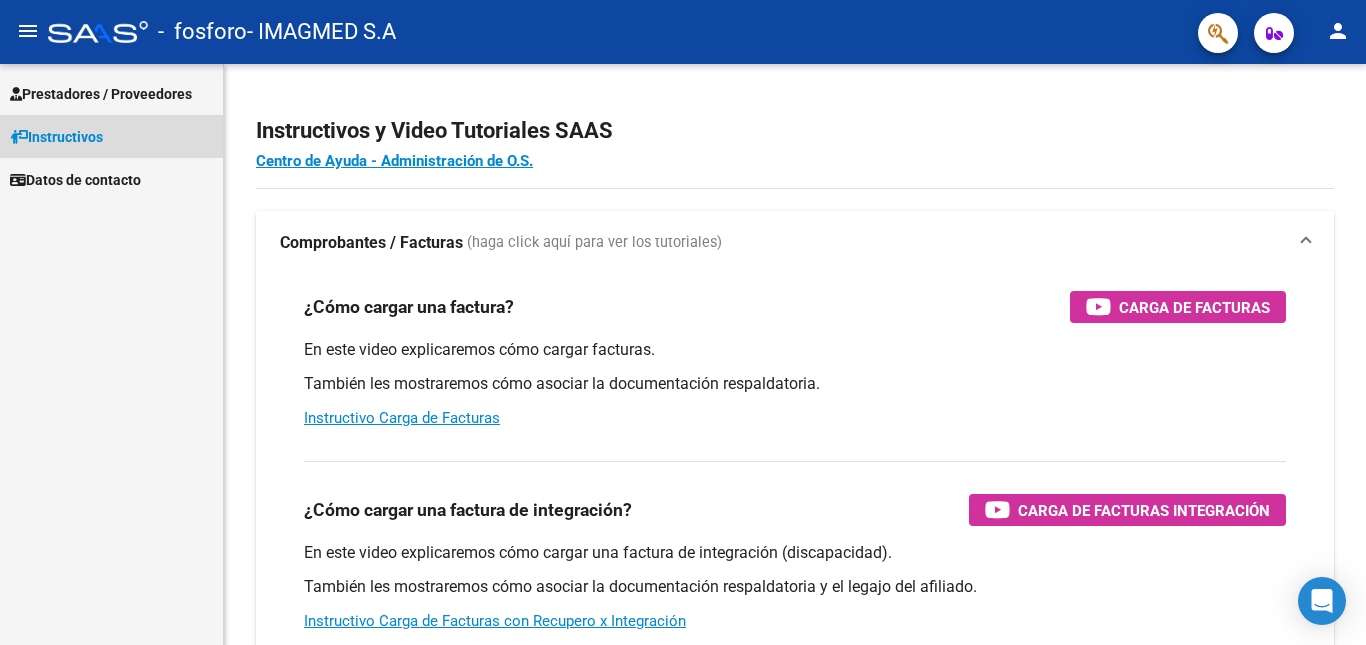 click on "Instructivos" at bounding box center [56, 137] 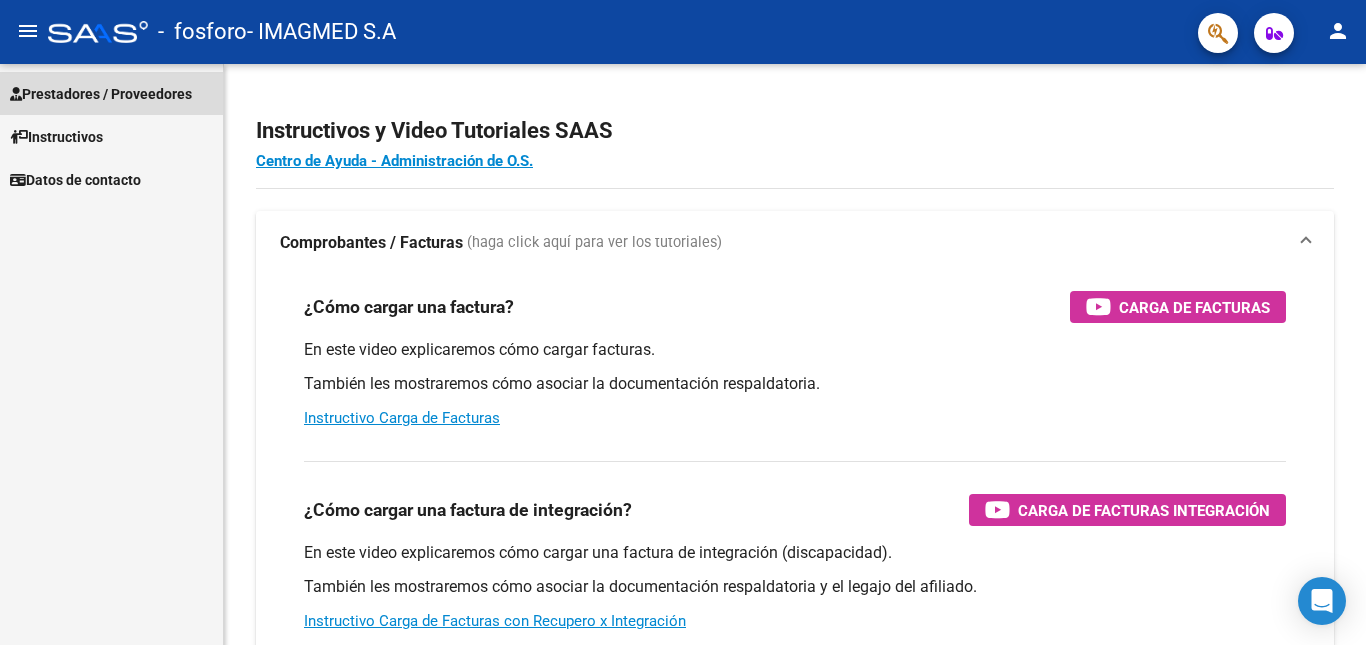 click on "Prestadores / Proveedores" at bounding box center [111, 93] 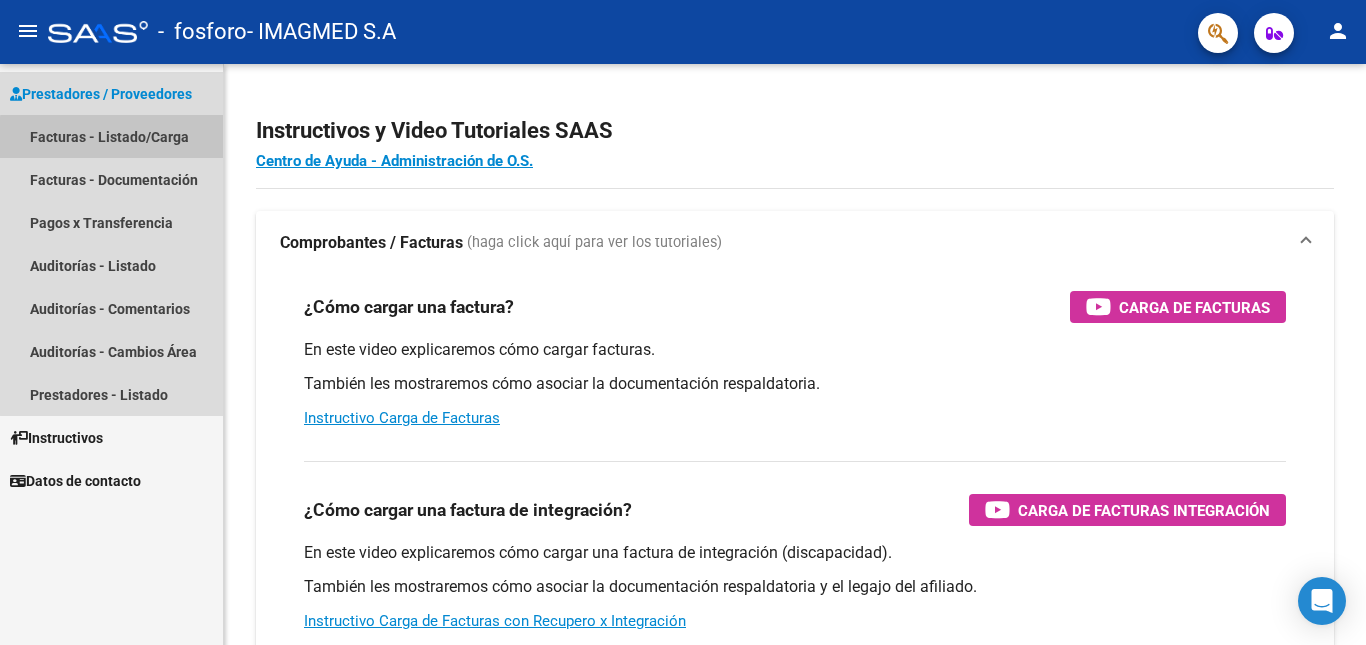 click on "Facturas - Listado/Carga" at bounding box center [111, 136] 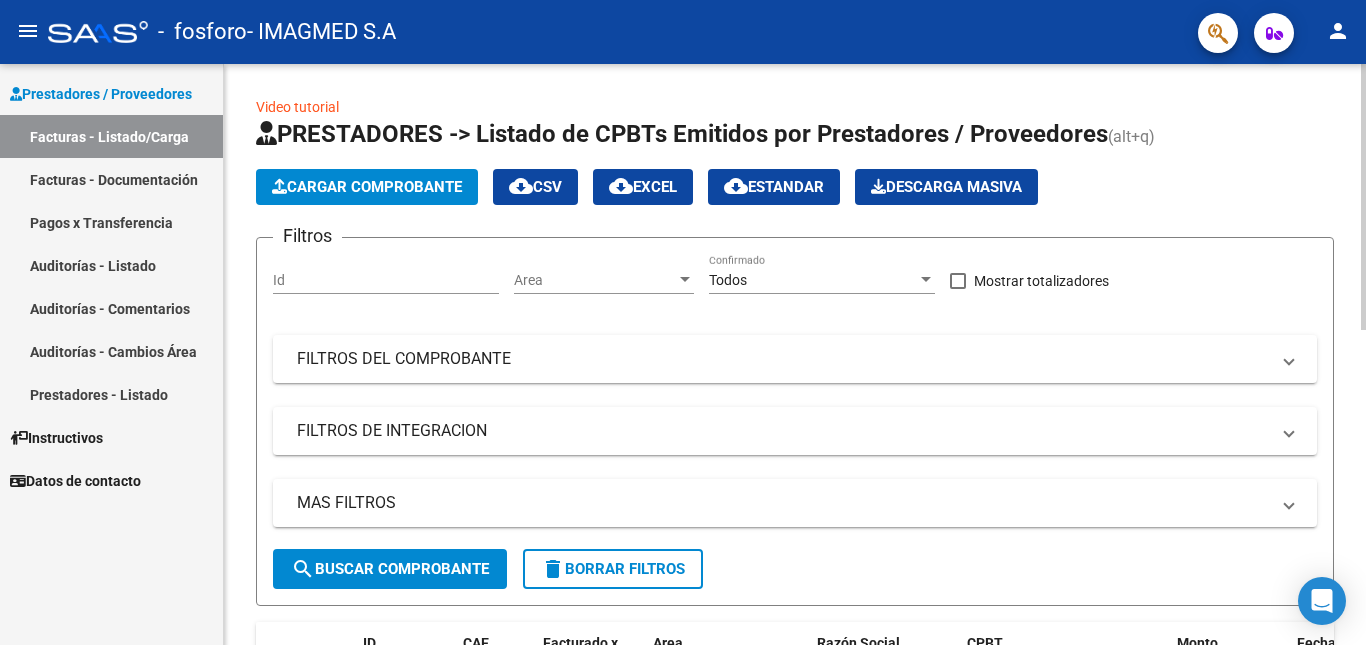 click on "Id" at bounding box center (386, 280) 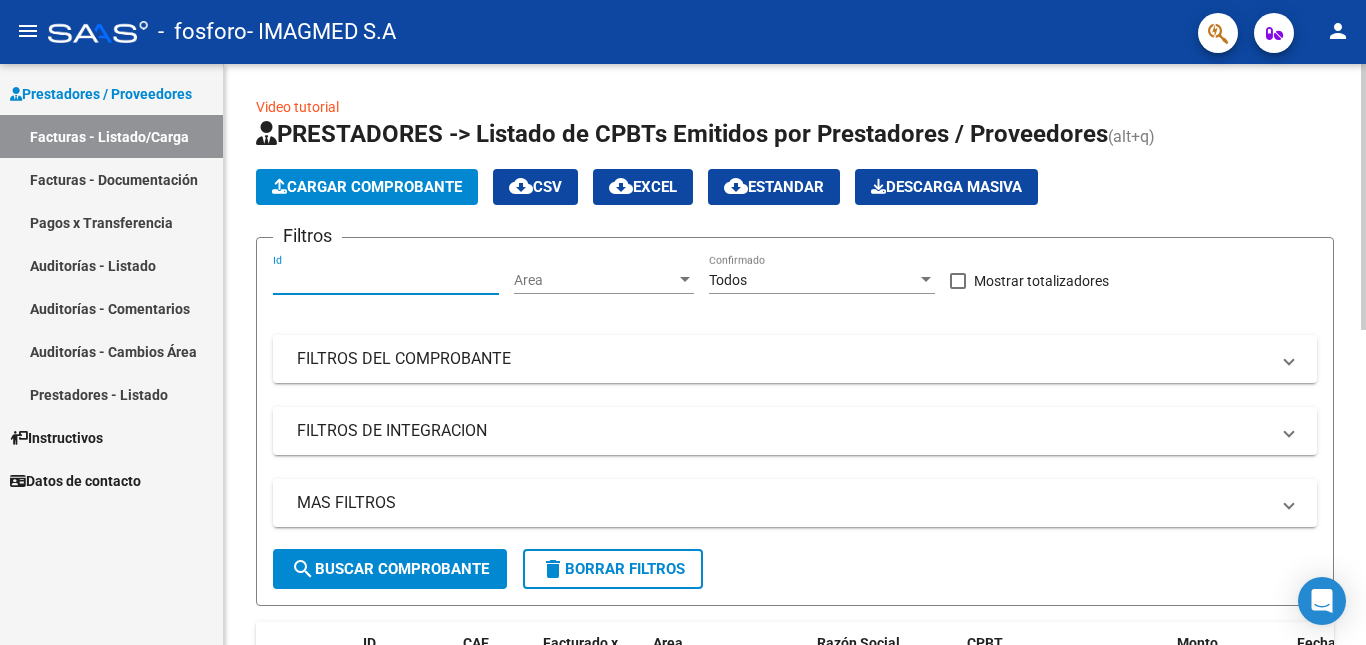 click on "Cargar Comprobante" 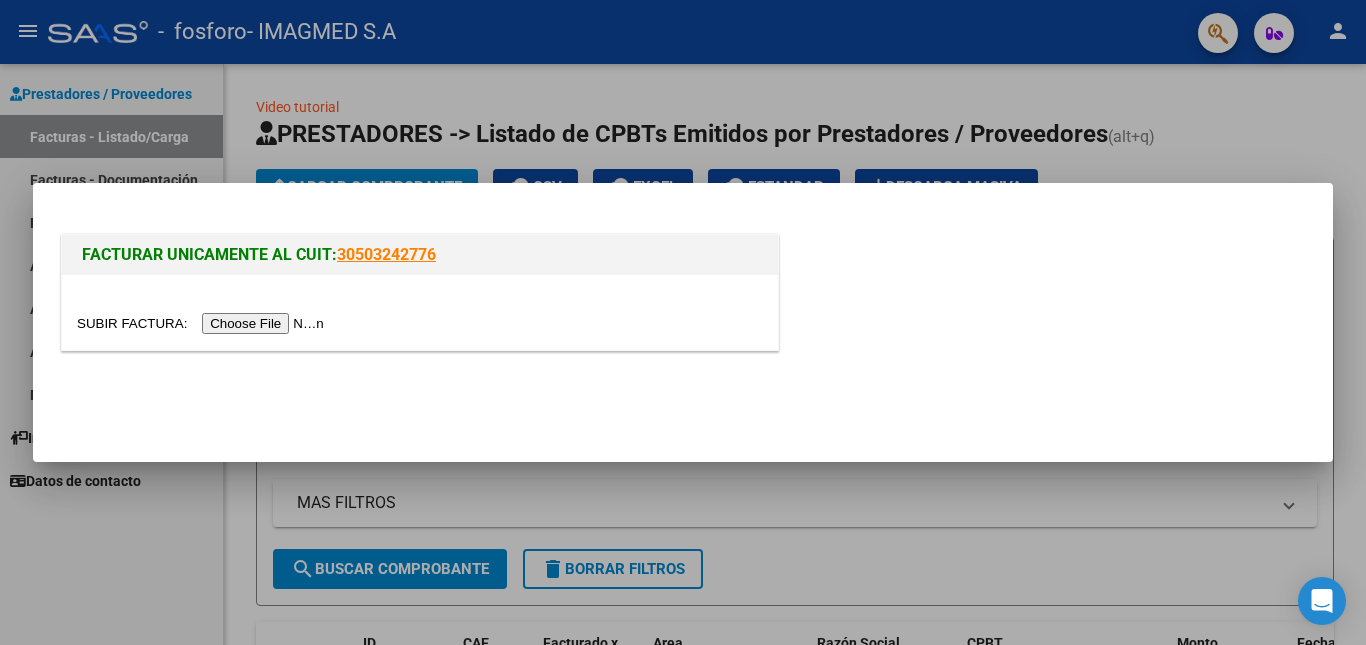 click at bounding box center [683, 322] 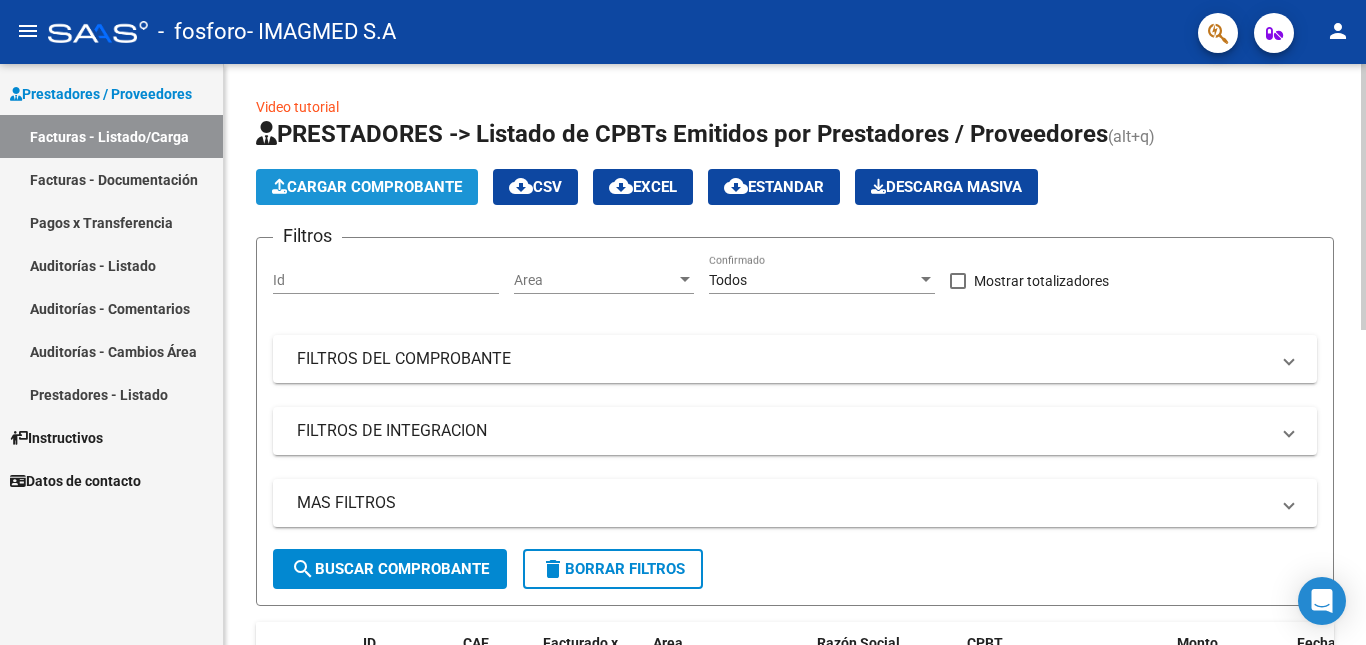 click on "Cargar Comprobante" 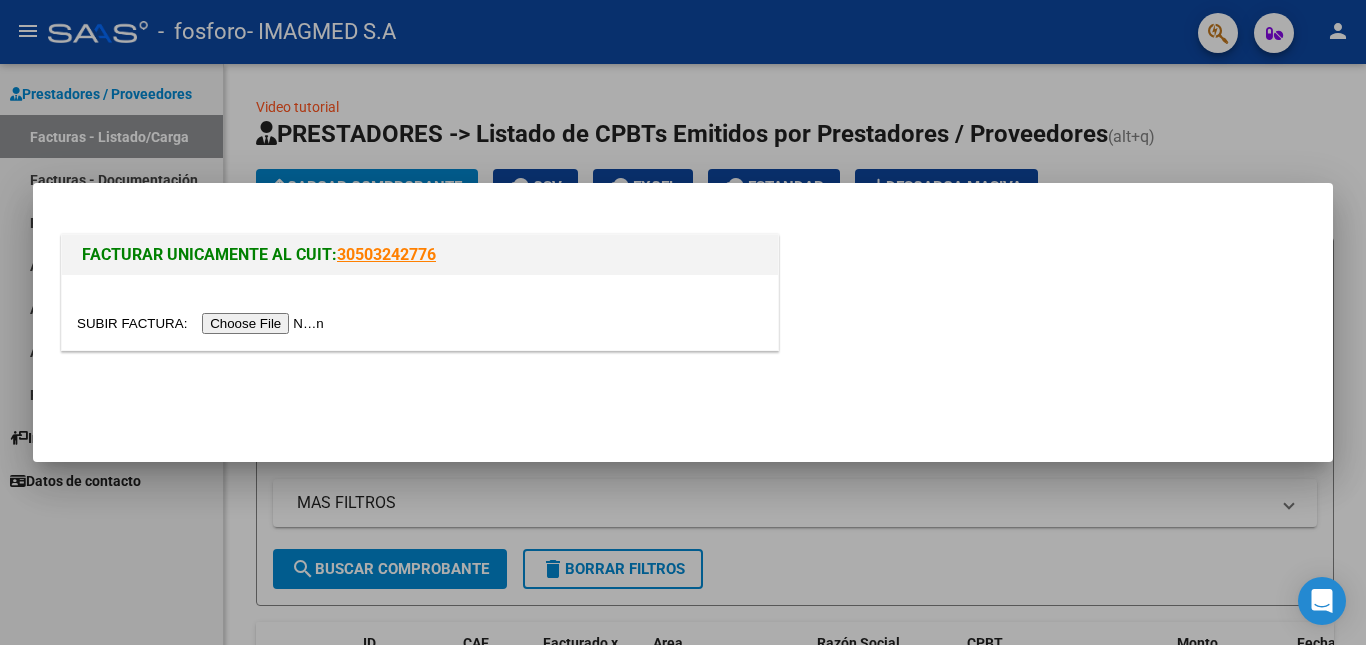 click at bounding box center (203, 323) 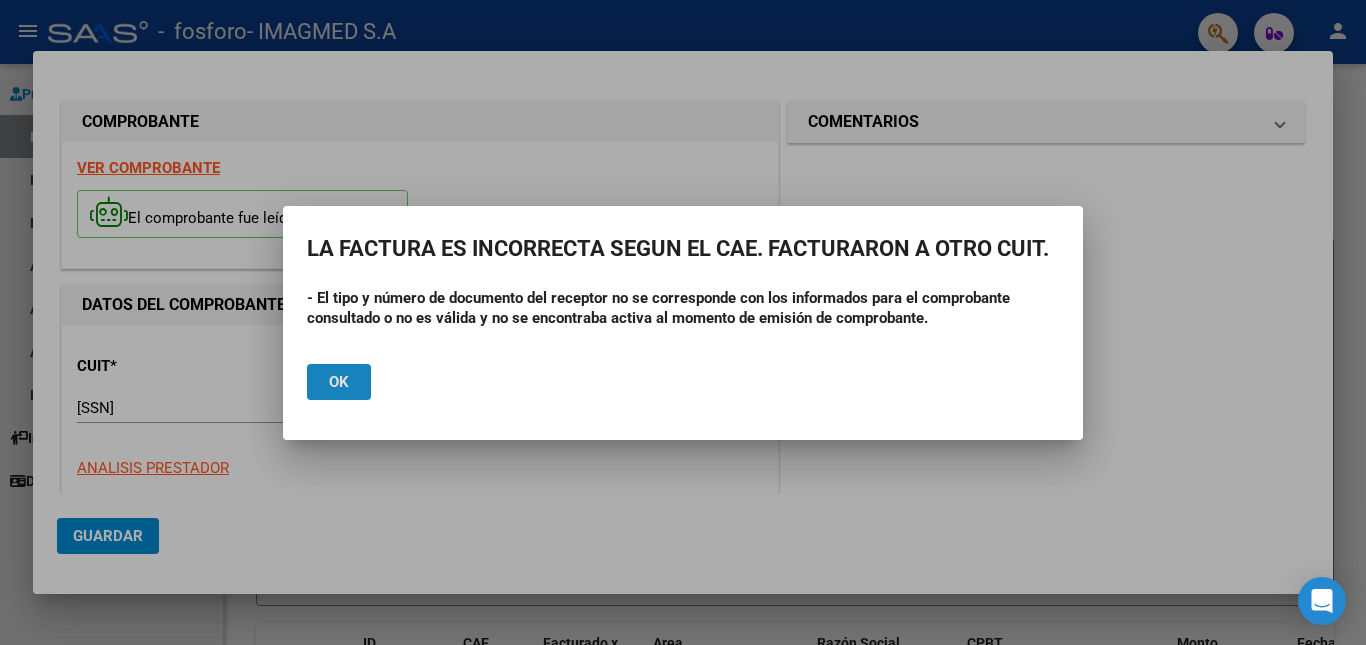 click on "Ok" 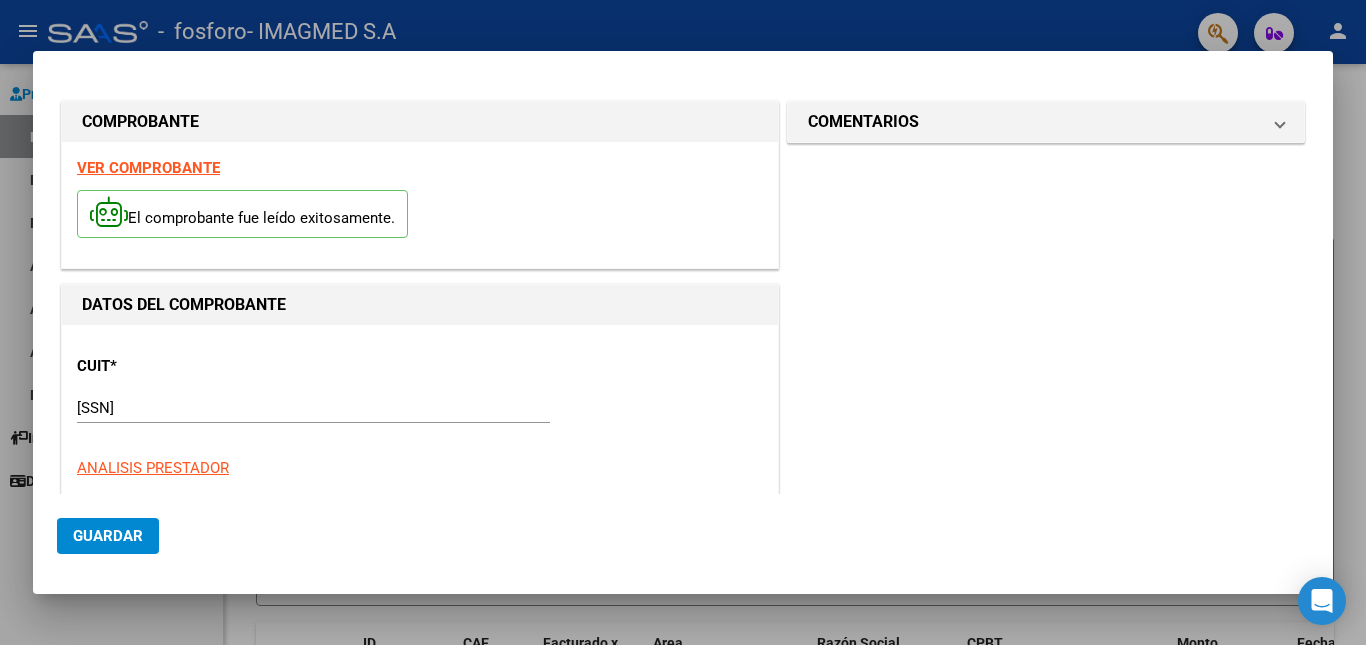 click at bounding box center (683, 322) 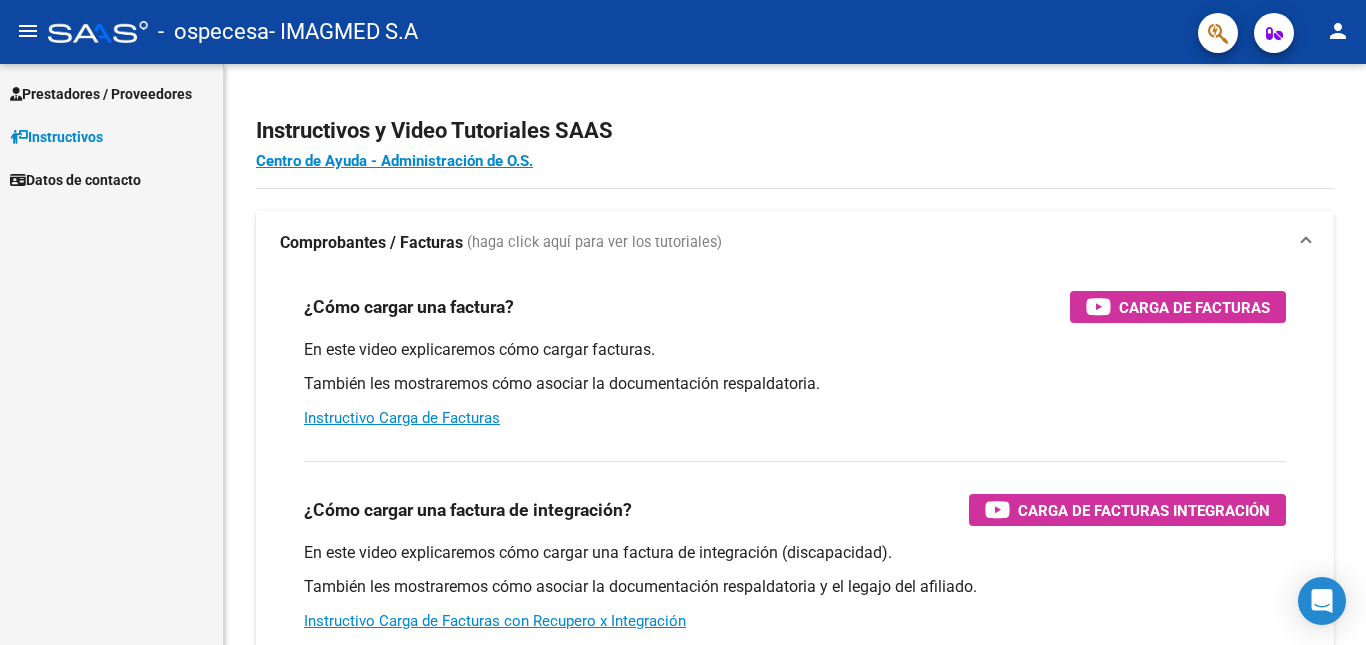 scroll, scrollTop: 0, scrollLeft: 0, axis: both 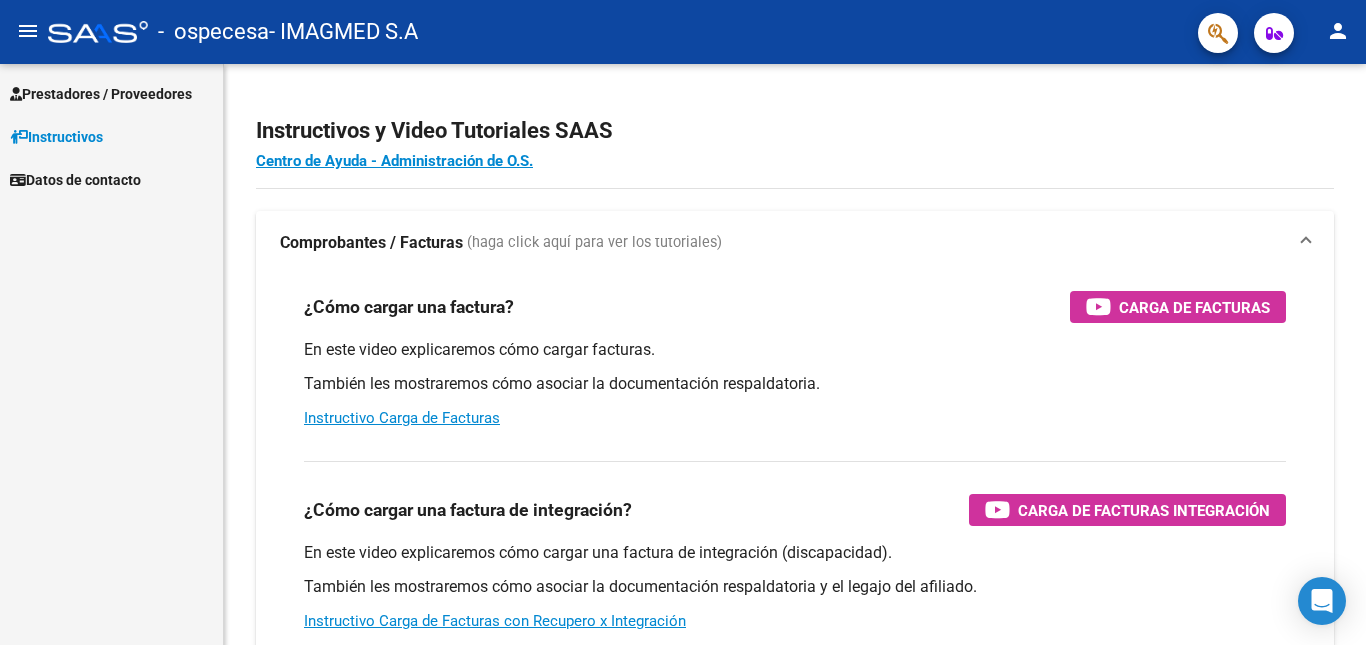 click on "Prestadores / Proveedores" at bounding box center (101, 94) 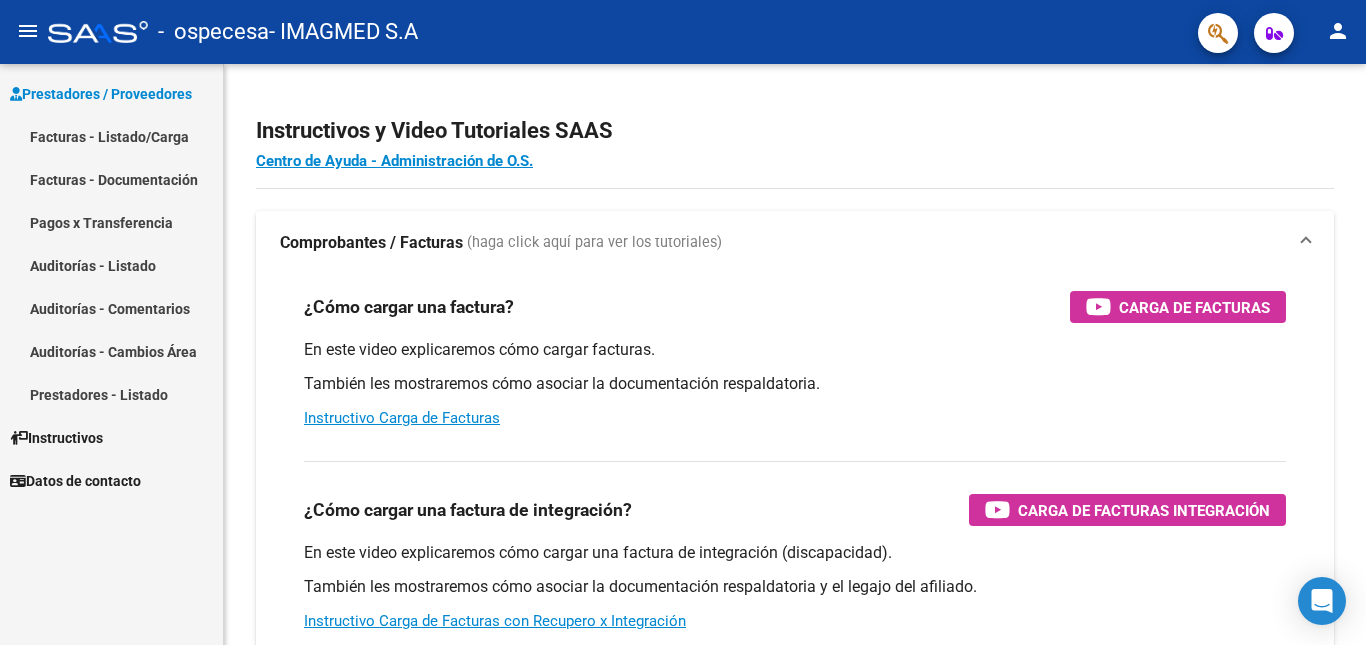 click on "Facturas - Listado/Carga" at bounding box center [111, 136] 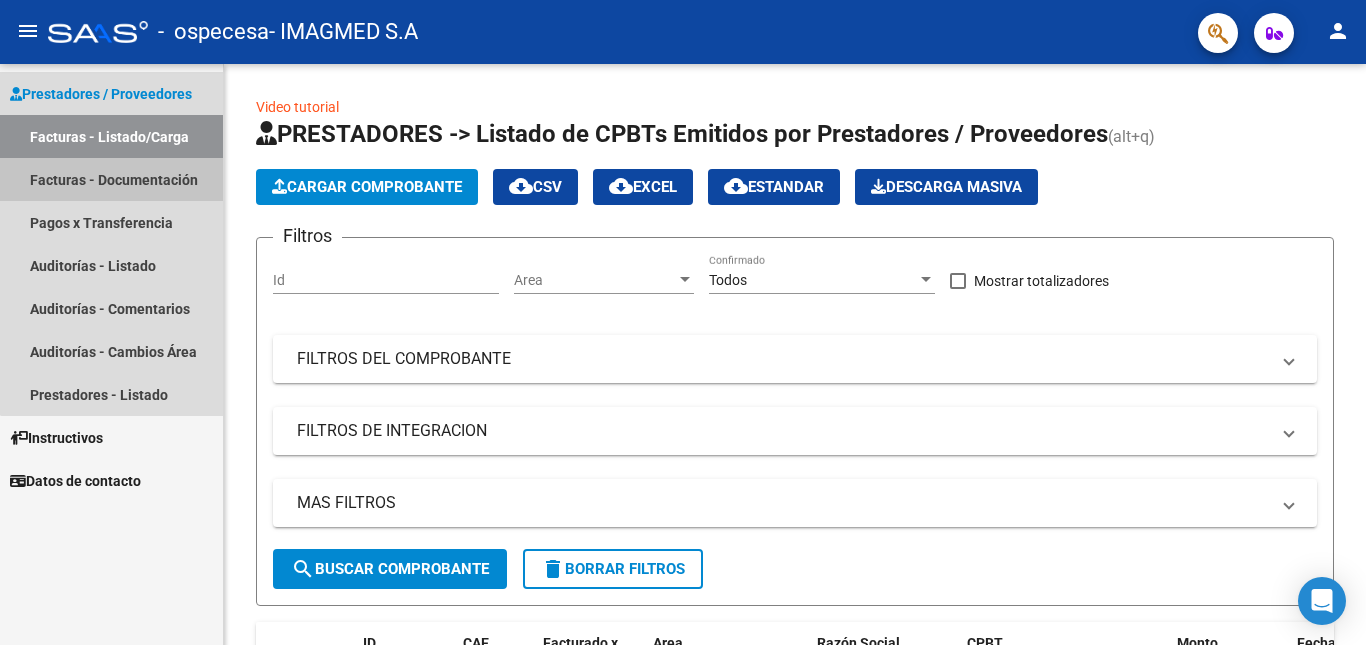 click on "Facturas - Documentación" at bounding box center [111, 179] 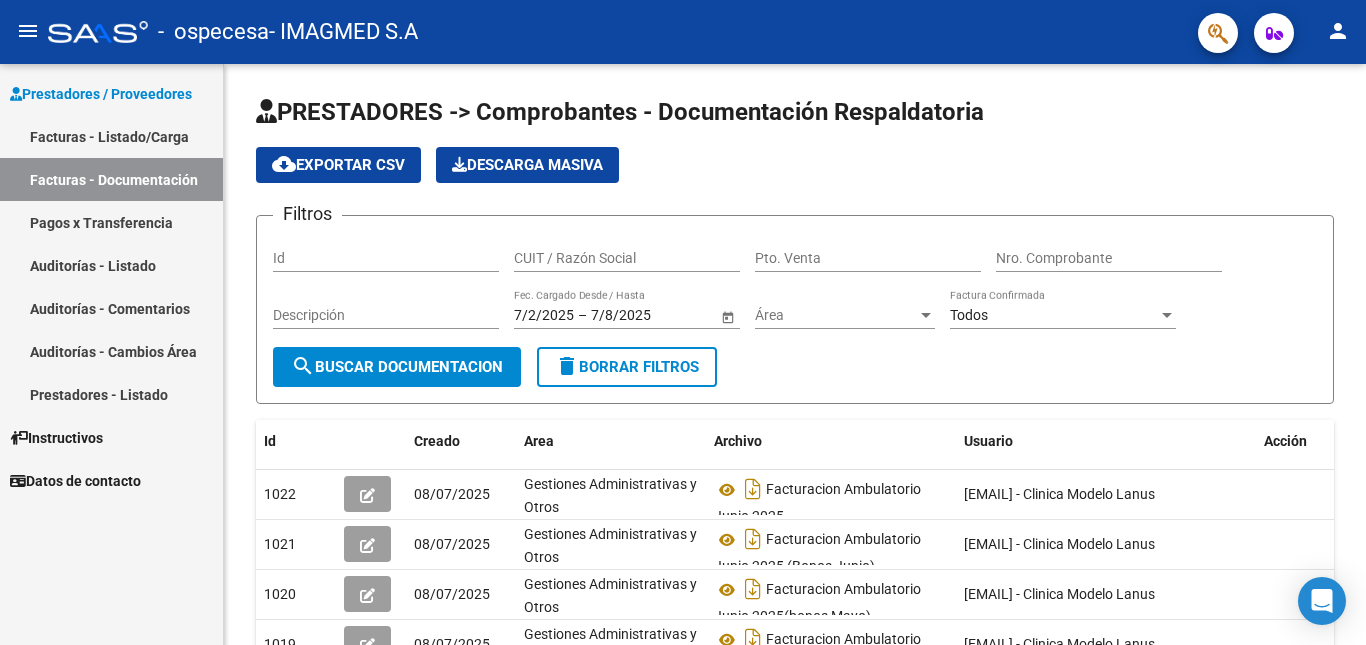 click on "Facturas - Listado/Carga" at bounding box center (111, 136) 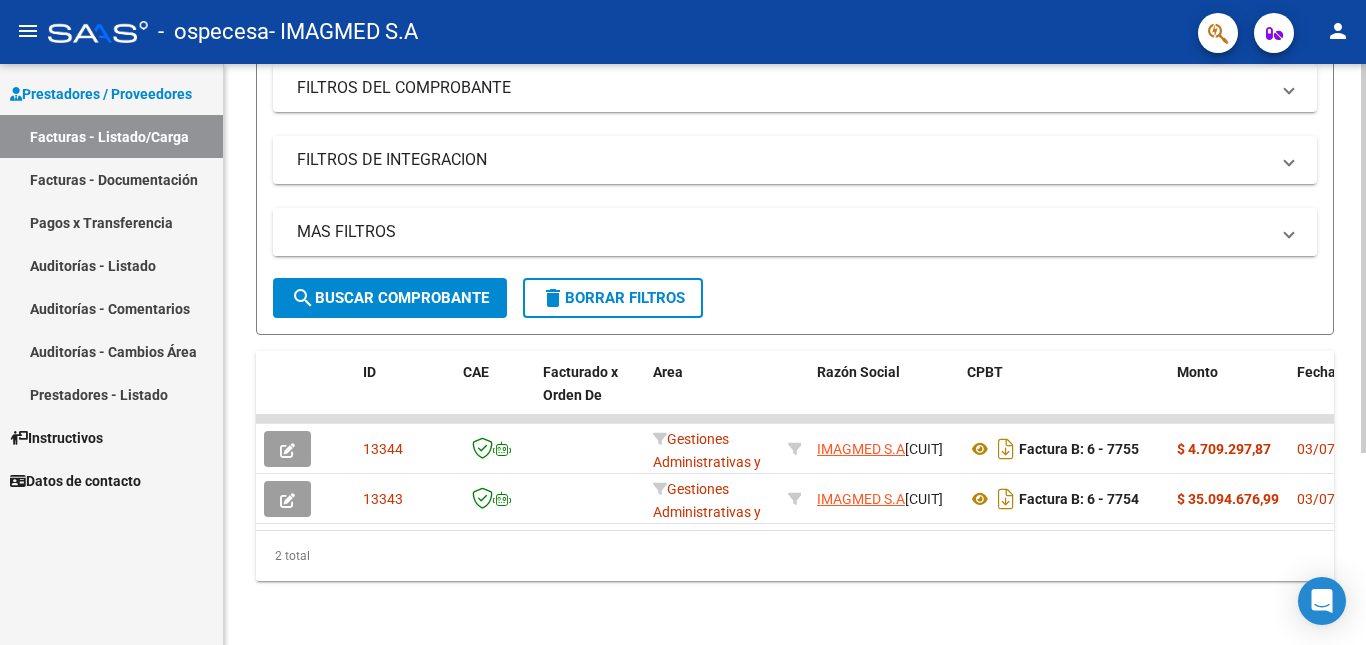 scroll, scrollTop: 0, scrollLeft: 0, axis: both 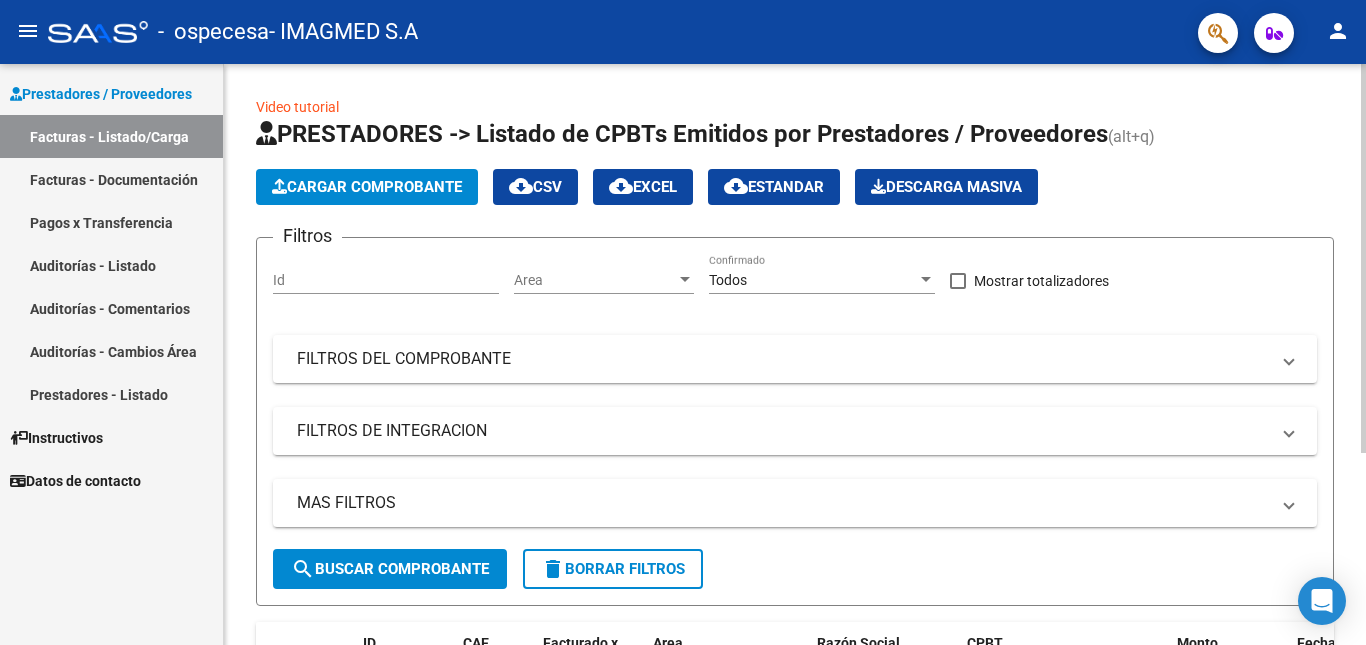 click on "Cargar Comprobante" 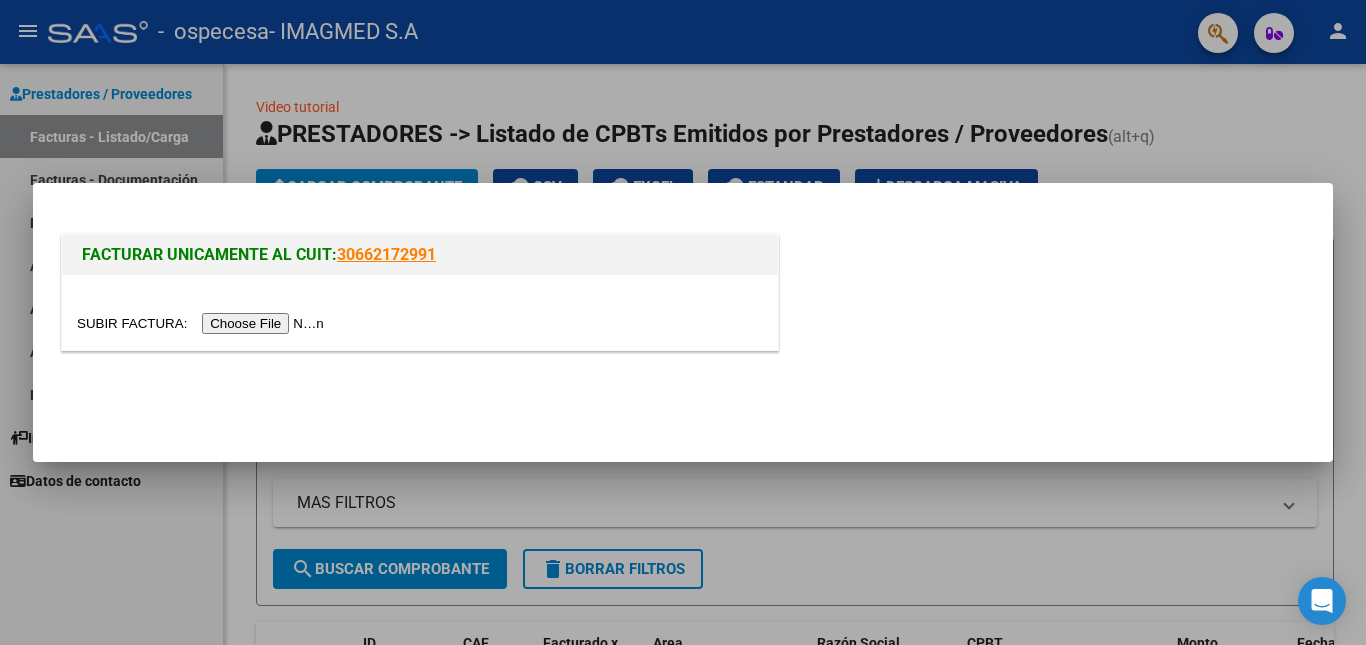 click at bounding box center [203, 323] 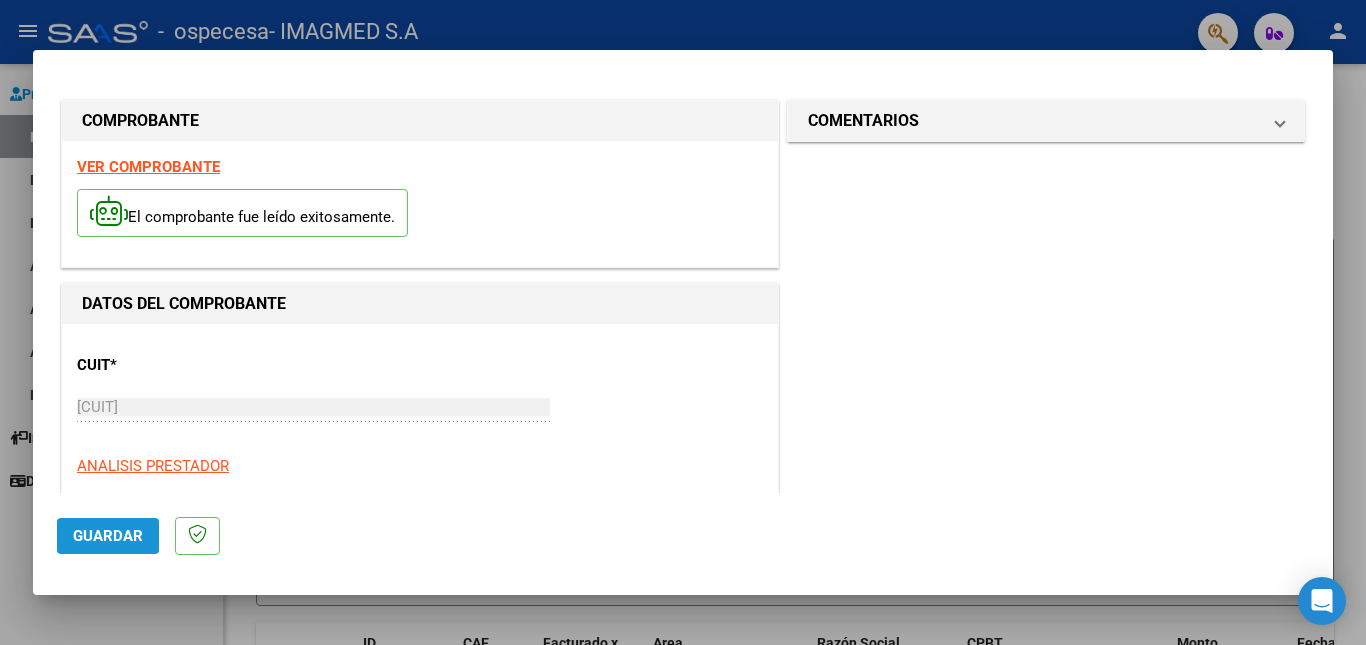 click on "Guardar" 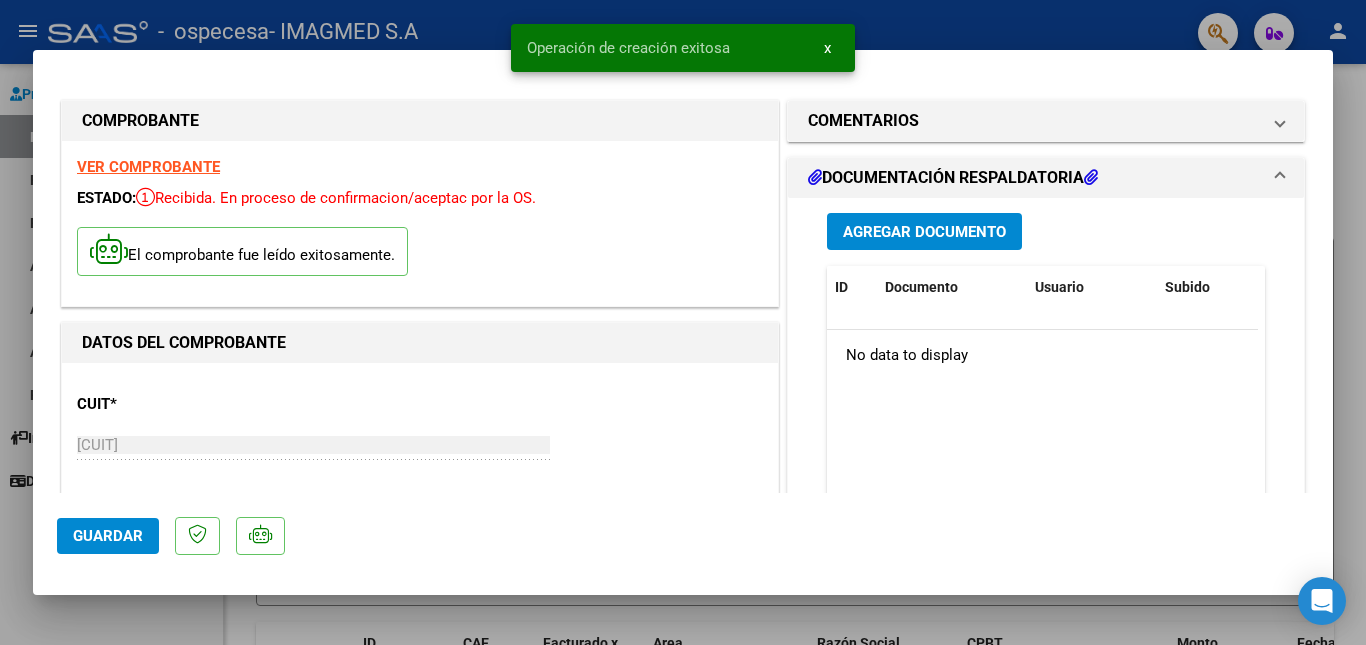 click on "Agregar Documento" at bounding box center (924, 232) 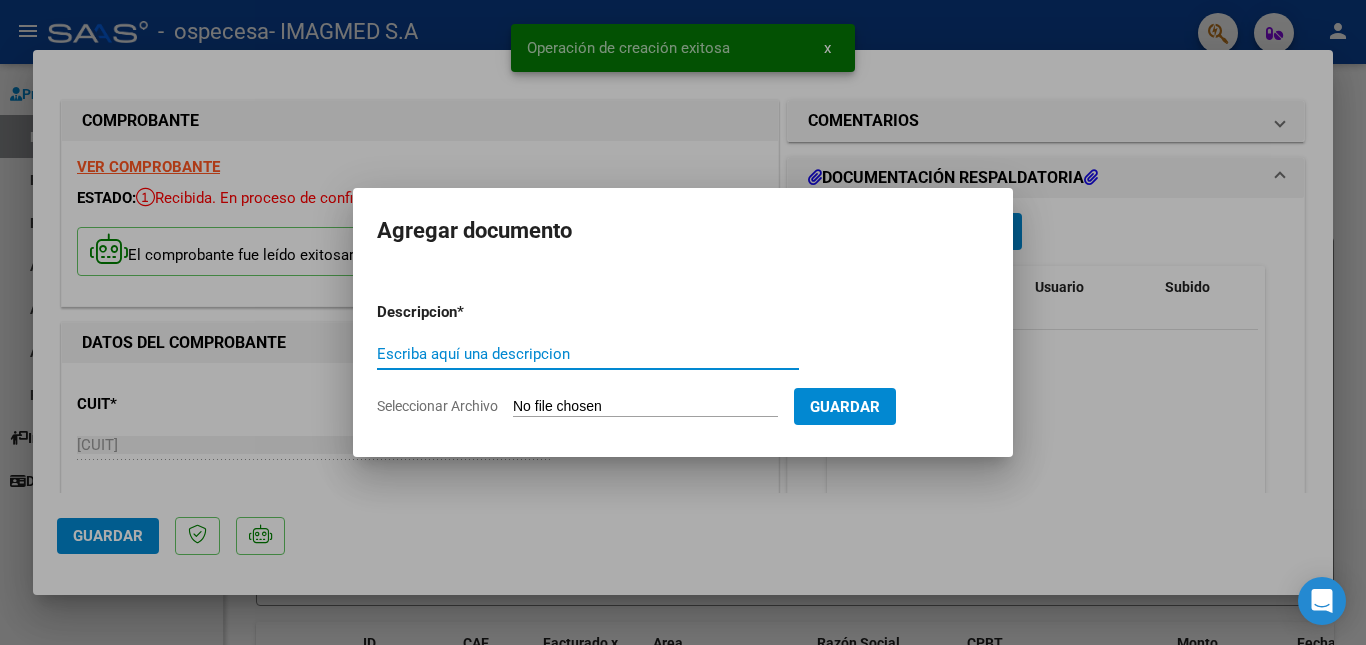 click on "Escriba aquí una descripcion" at bounding box center (588, 354) 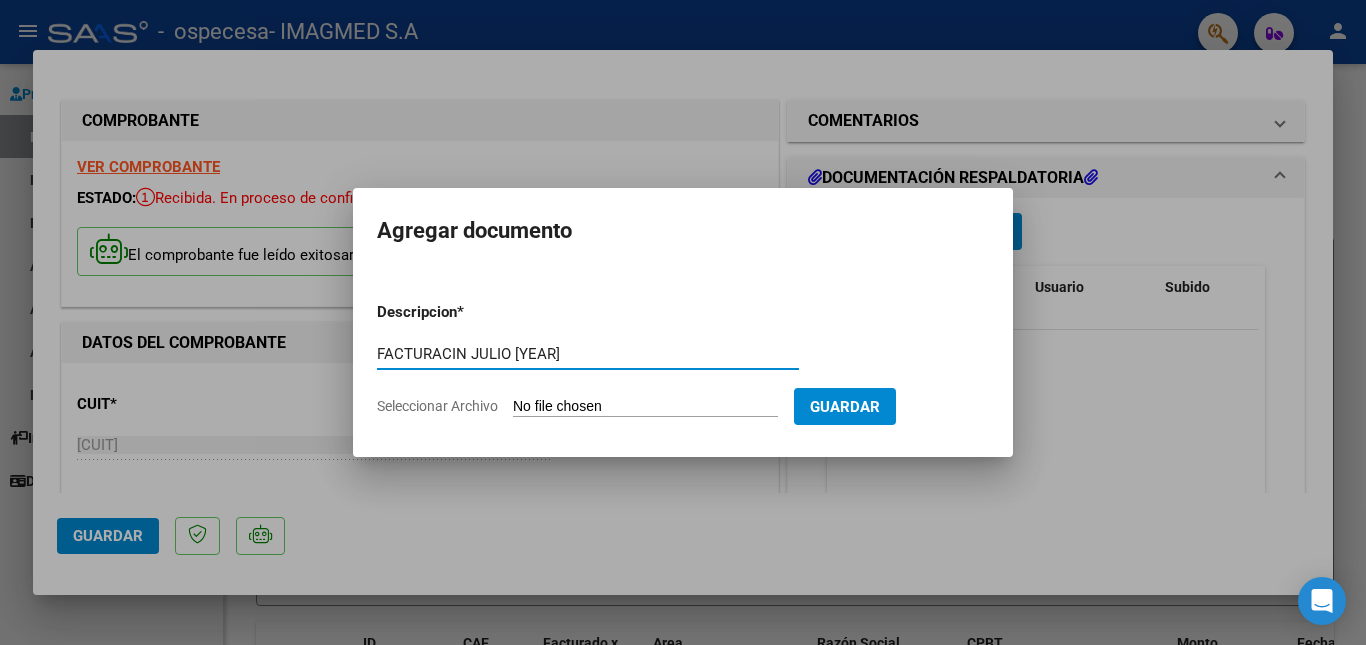 type on "FACTURACIN JULIO [YEAR]" 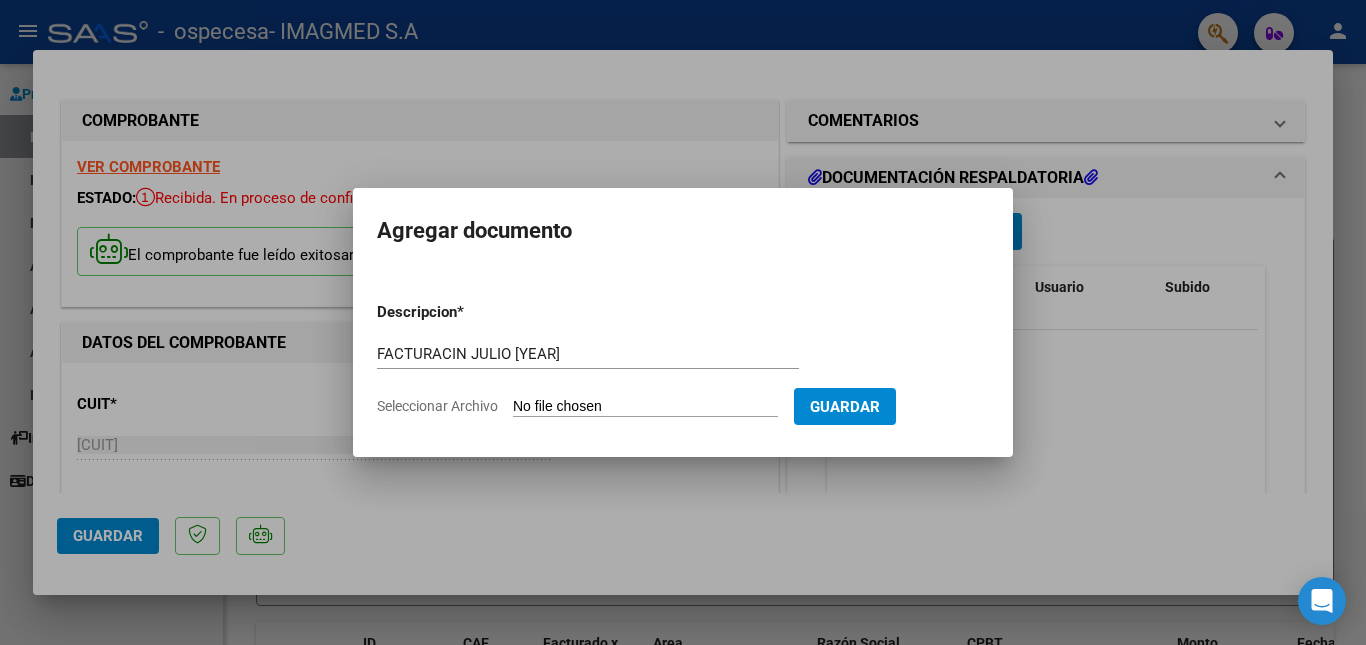 type on "C:\fakepath\PRESENTACION.pdf" 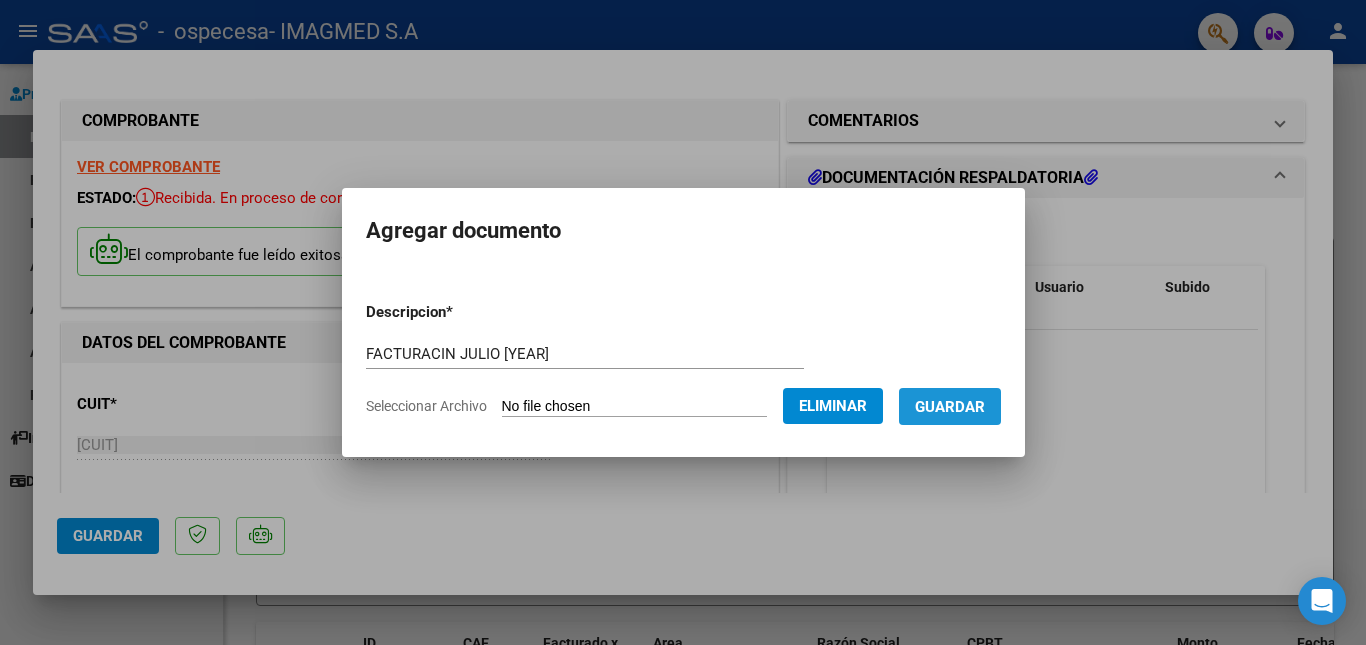 click on "Guardar" at bounding box center [950, 407] 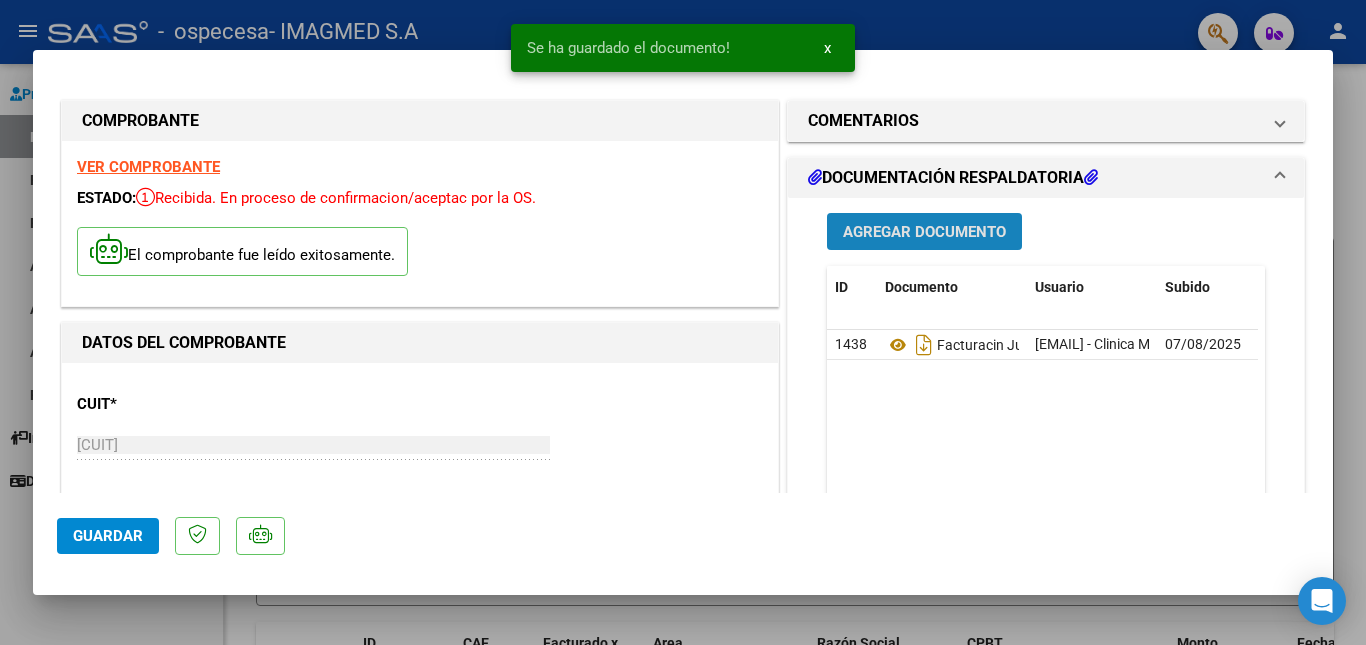 click on "Agregar Documento" at bounding box center [924, 232] 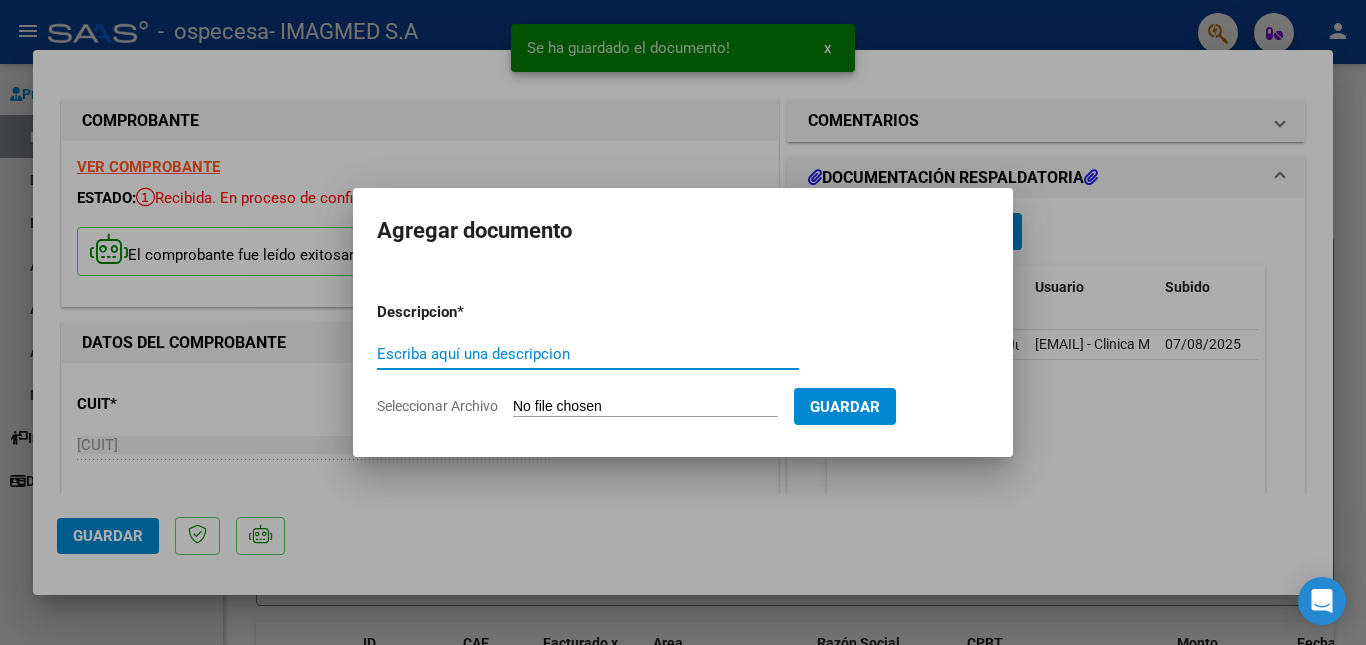 click on "Escriba aquí una descripcion" at bounding box center [588, 354] 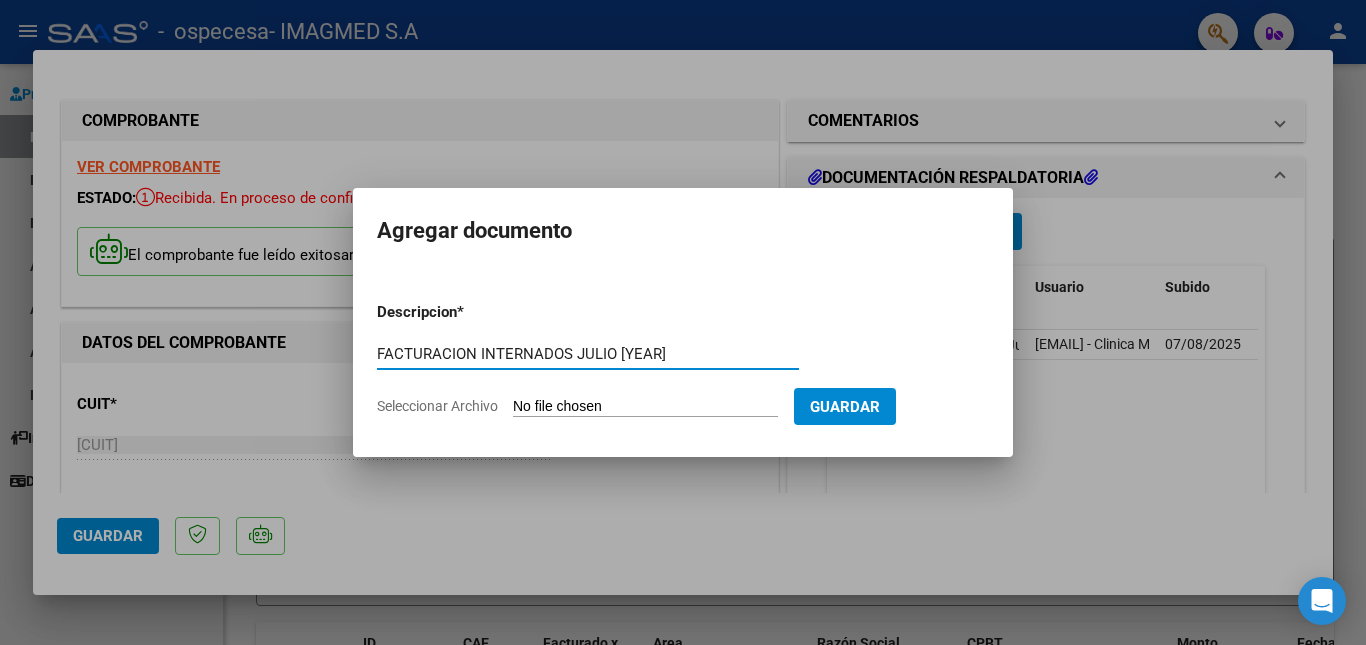 drag, startPoint x: 691, startPoint y: 351, endPoint x: 311, endPoint y: 320, distance: 381.2624 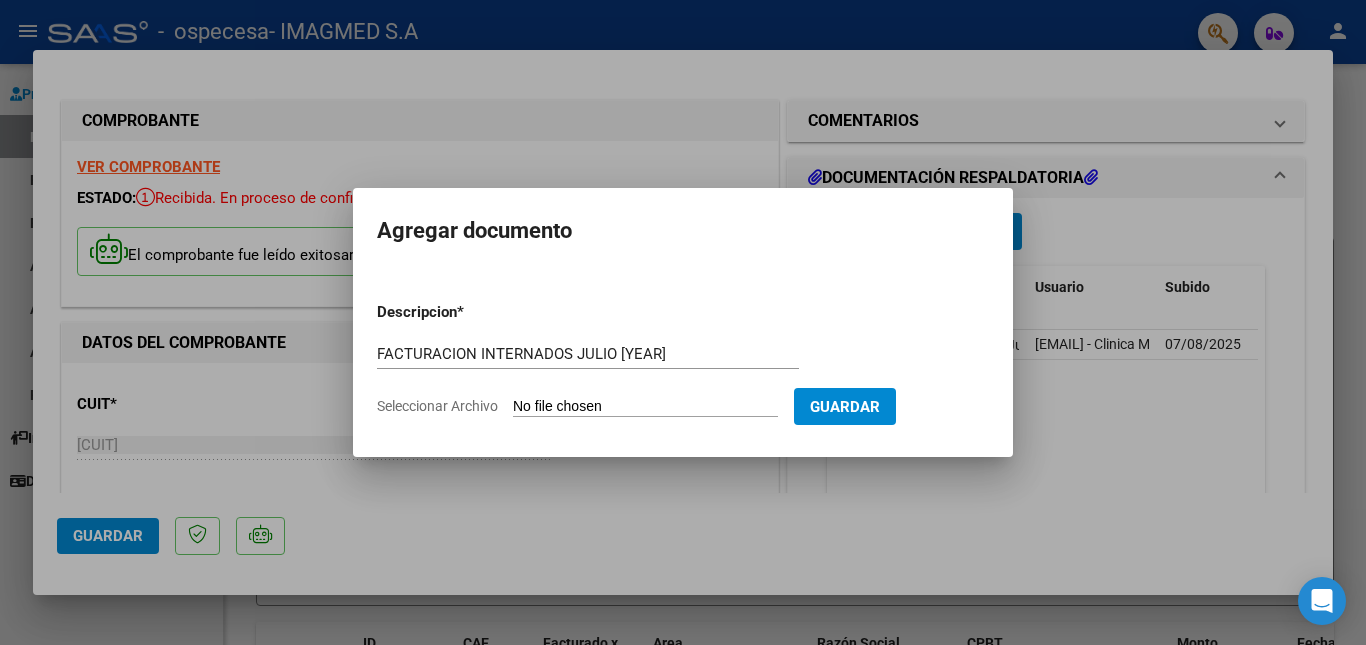 click on "Seleccionar Archivo" at bounding box center [645, 407] 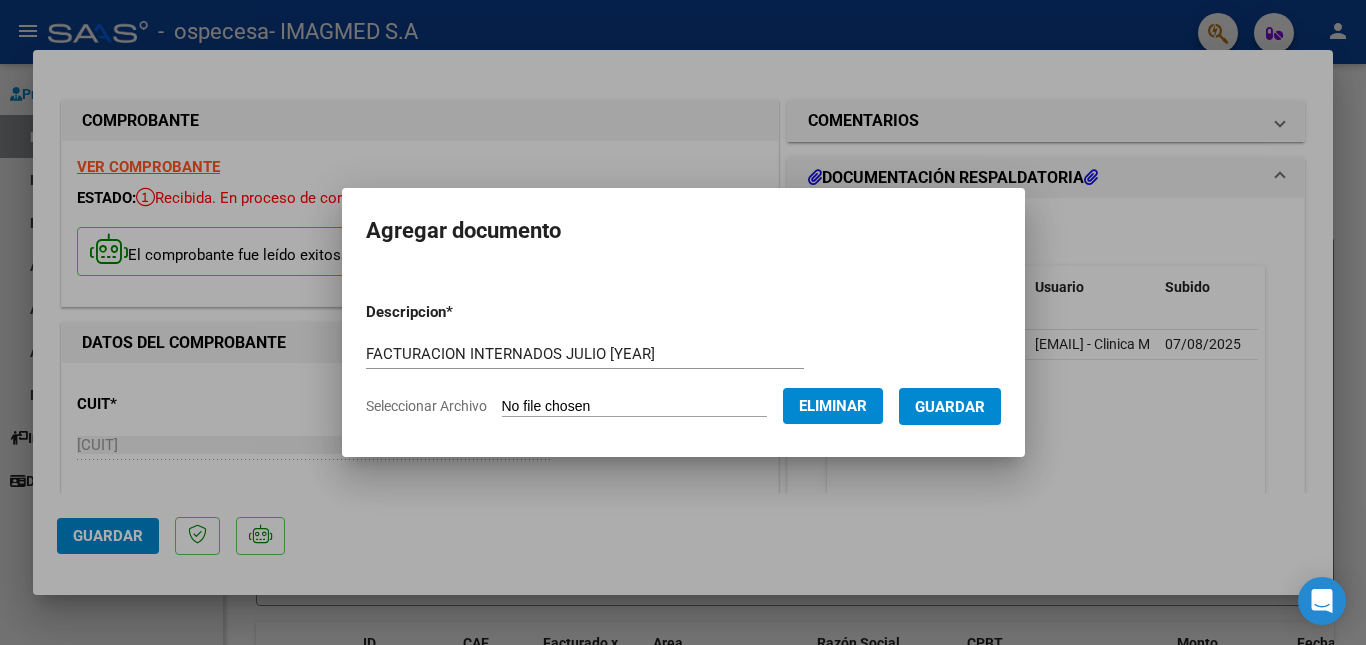 click on "Guardar" at bounding box center [950, 407] 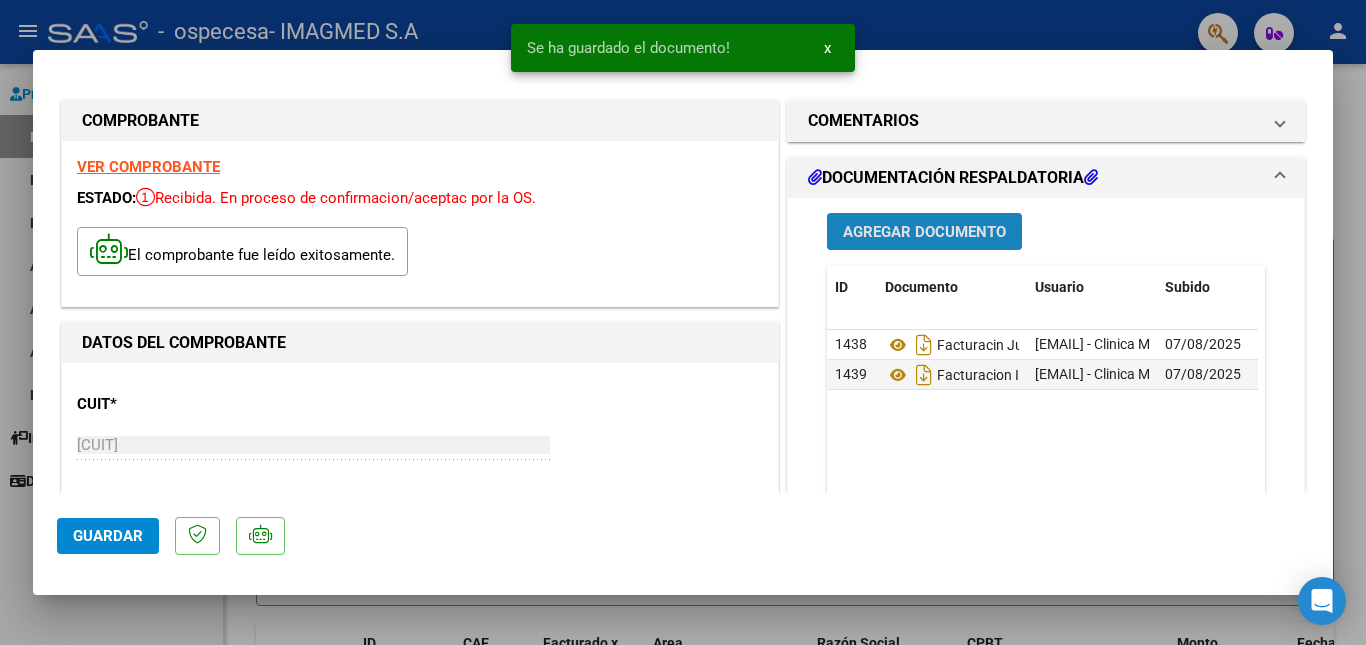click on "Agregar Documento" at bounding box center (924, 232) 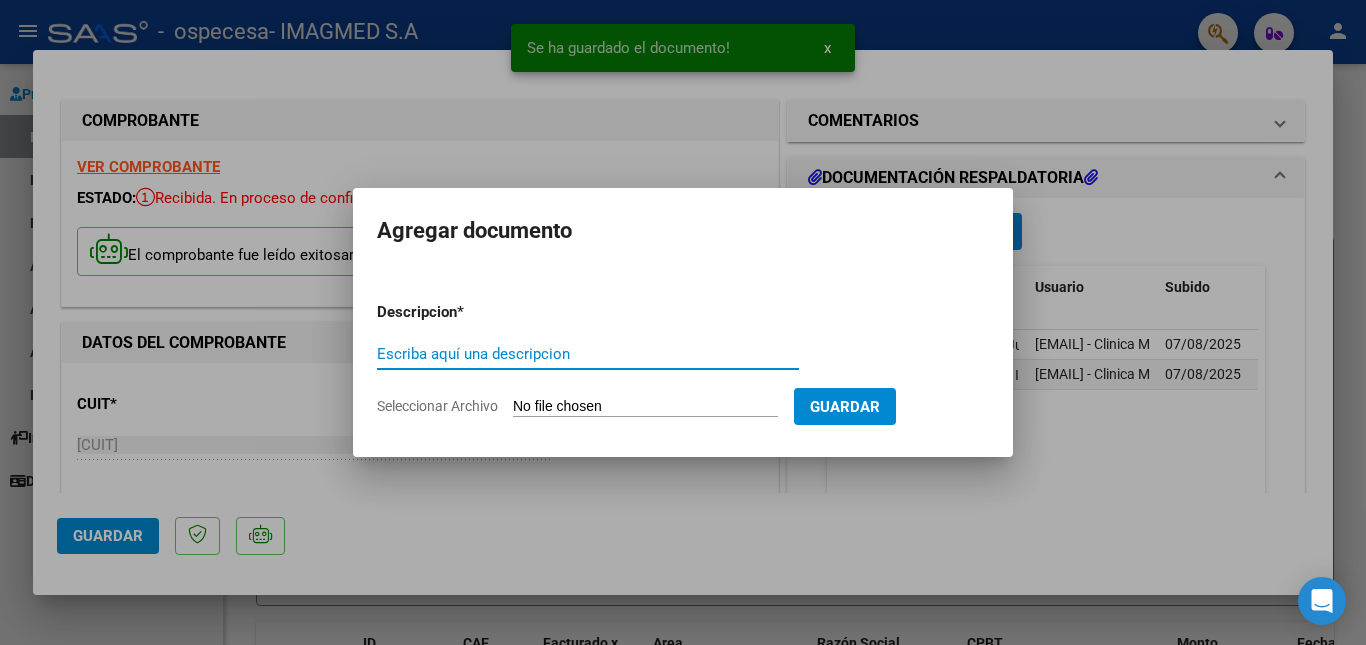 click on "Escriba aquí una descripcion" at bounding box center [588, 354] 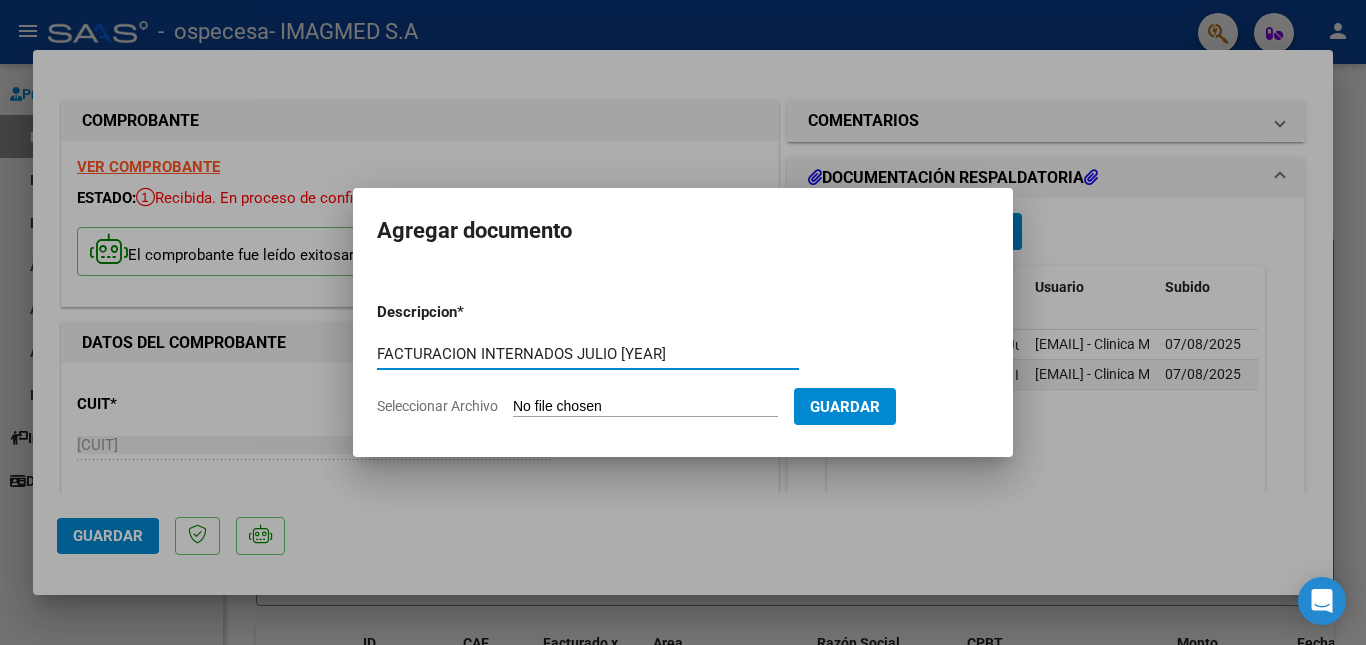 type on "FACTURACION INTERNADOS JULIO [YEAR]" 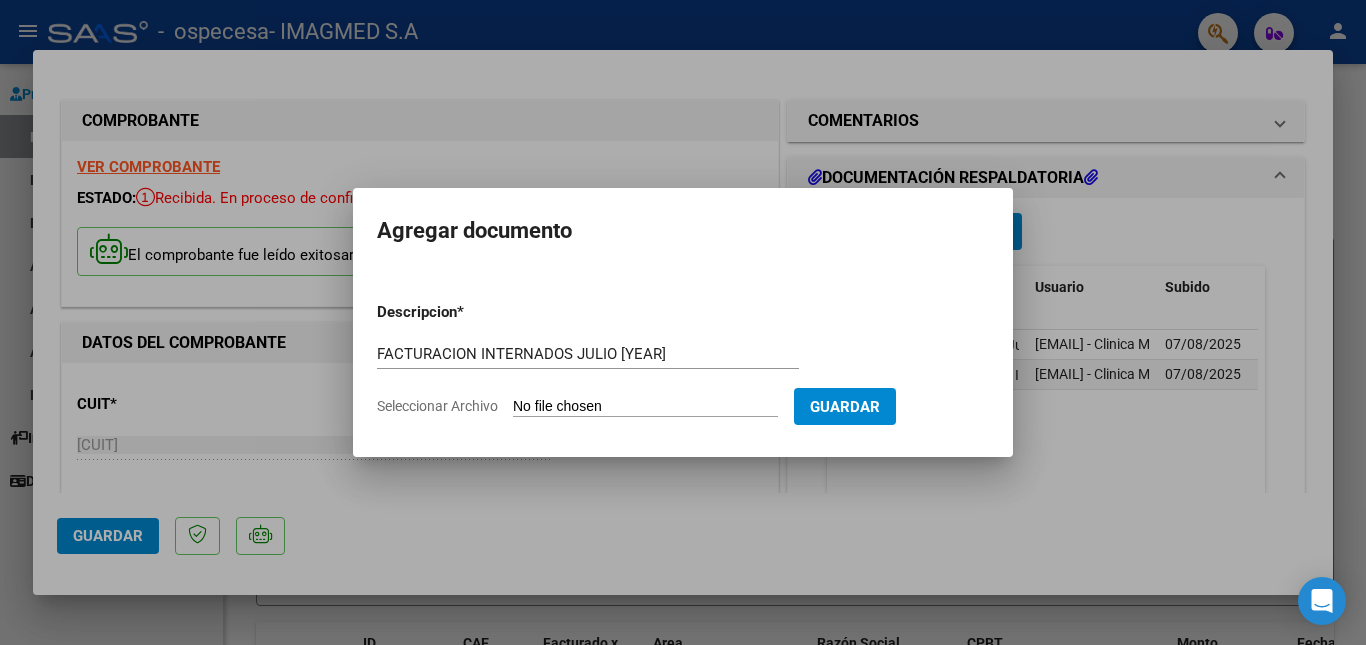 click on "Seleccionar Archivo" at bounding box center (645, 407) 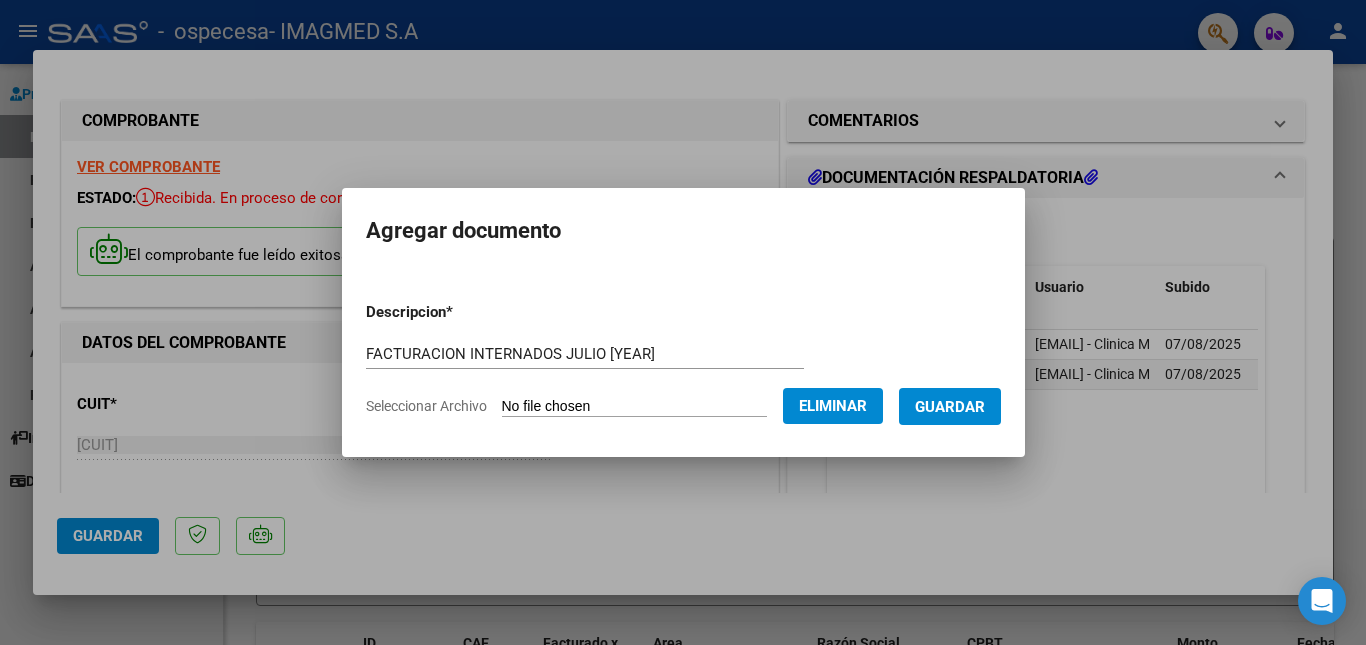 click on "Guardar" at bounding box center (950, 407) 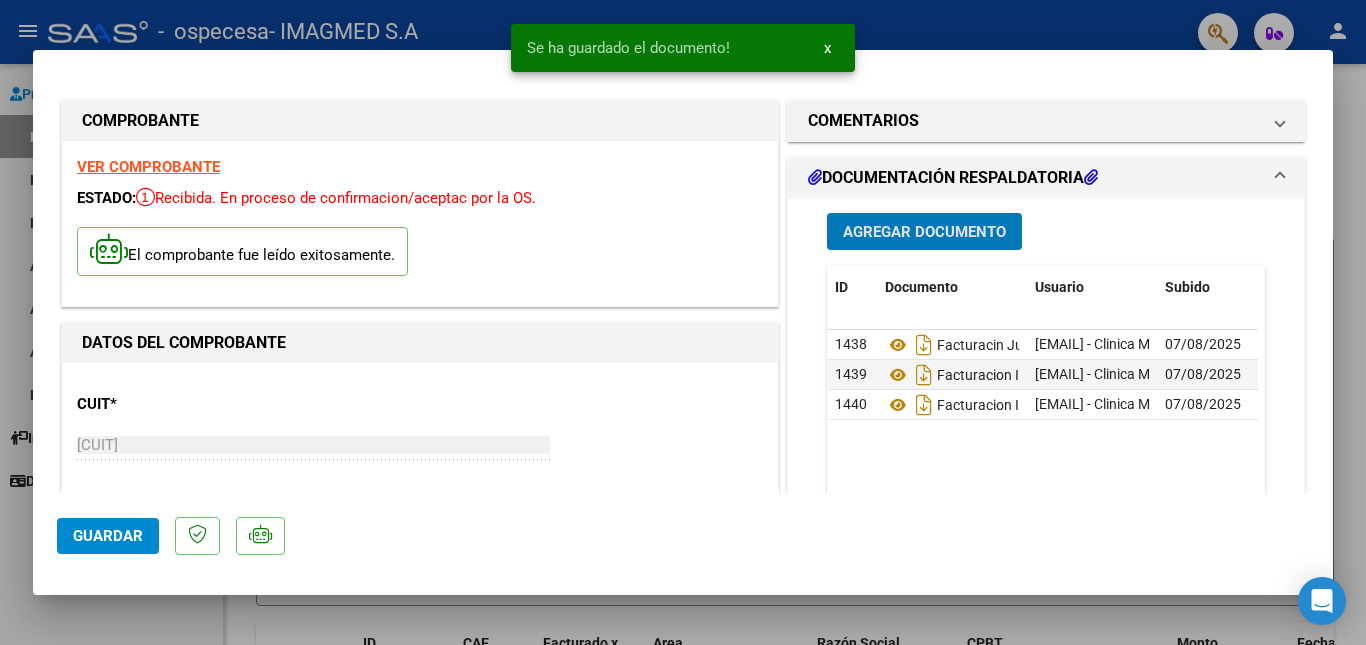 click on "Agregar Documento" at bounding box center [924, 232] 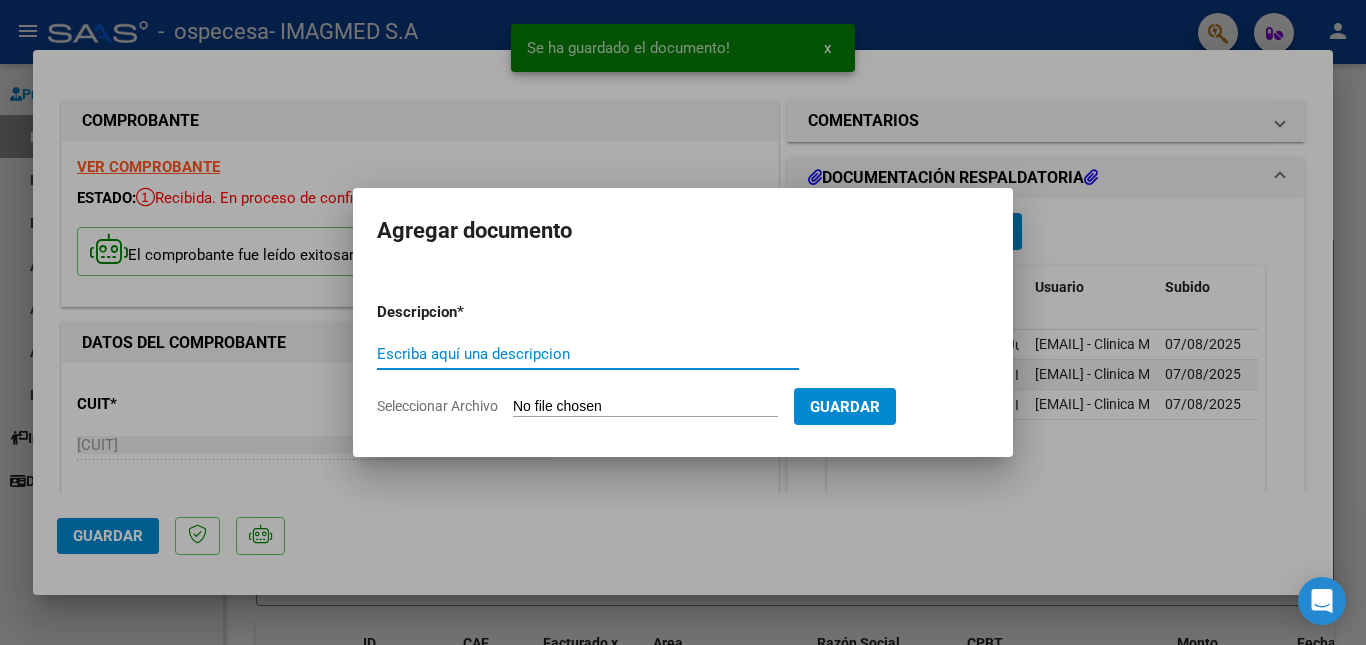 click on "Escriba aquí una descripcion" at bounding box center [588, 354] 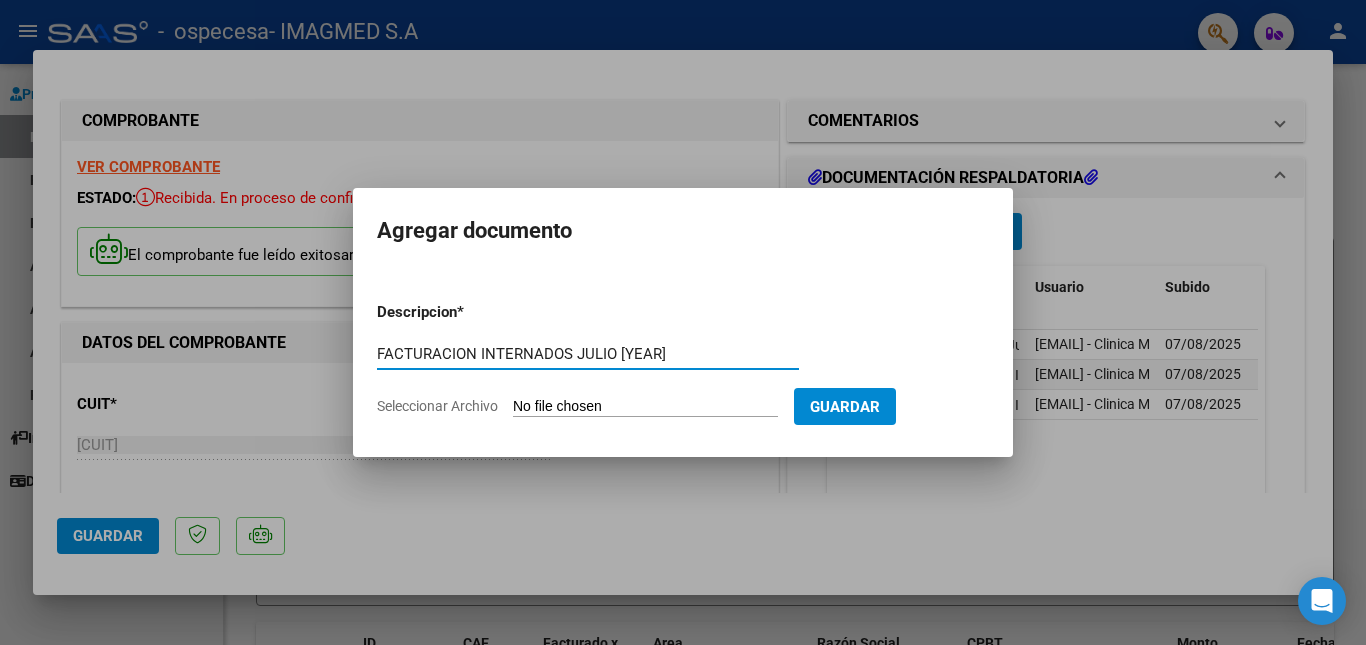 type on "FACTURACION INTERNADOS JULIO [YEAR]" 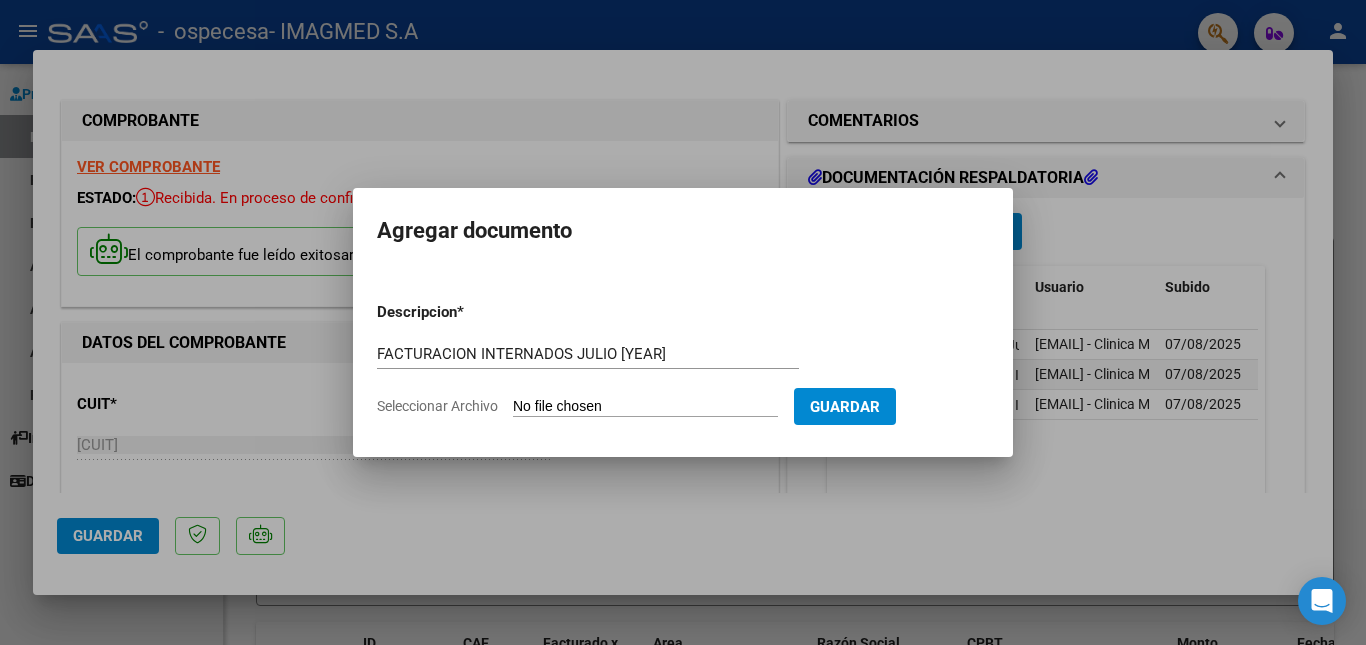 click on "Seleccionar Archivo" at bounding box center [645, 407] 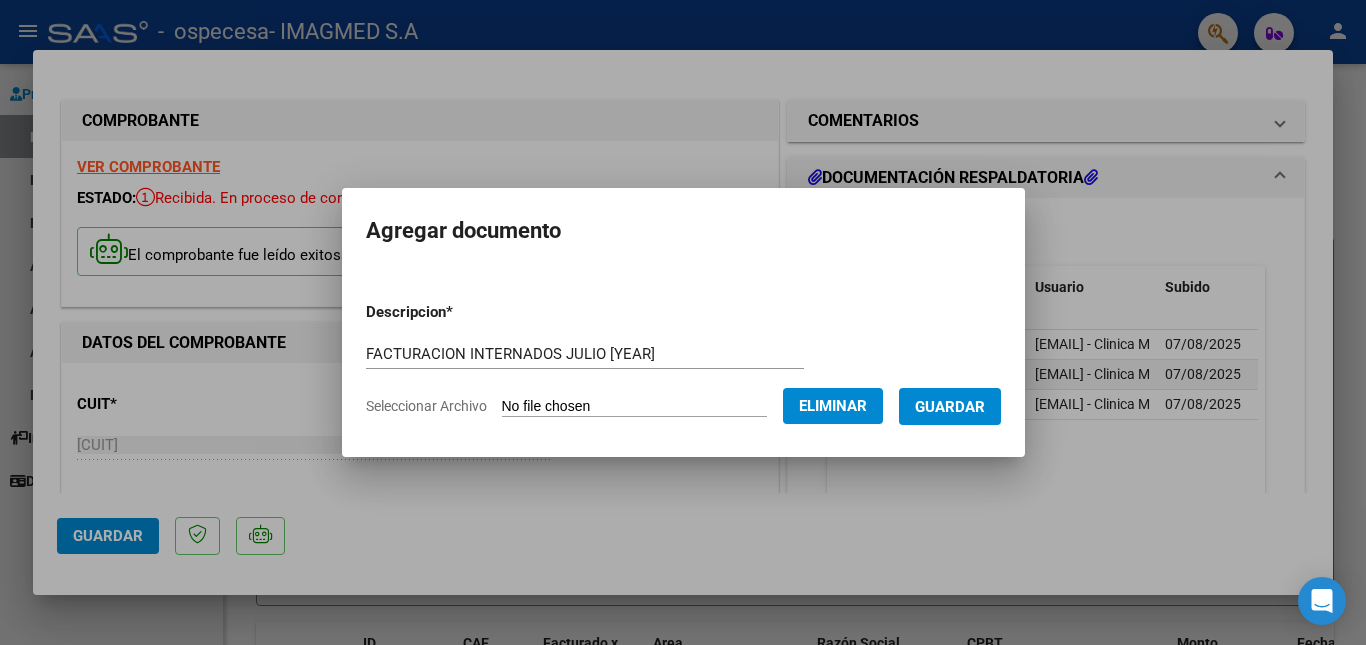 click on "Guardar" at bounding box center [950, 407] 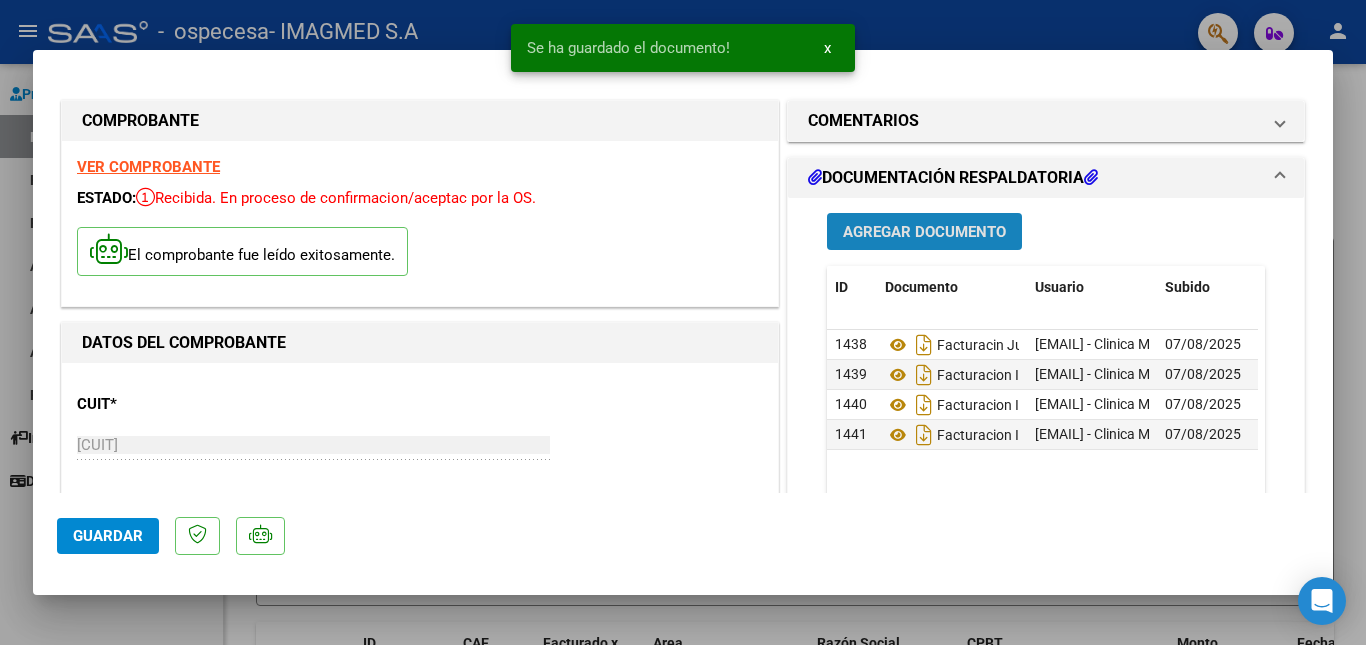 click on "Agregar Documento" at bounding box center (924, 232) 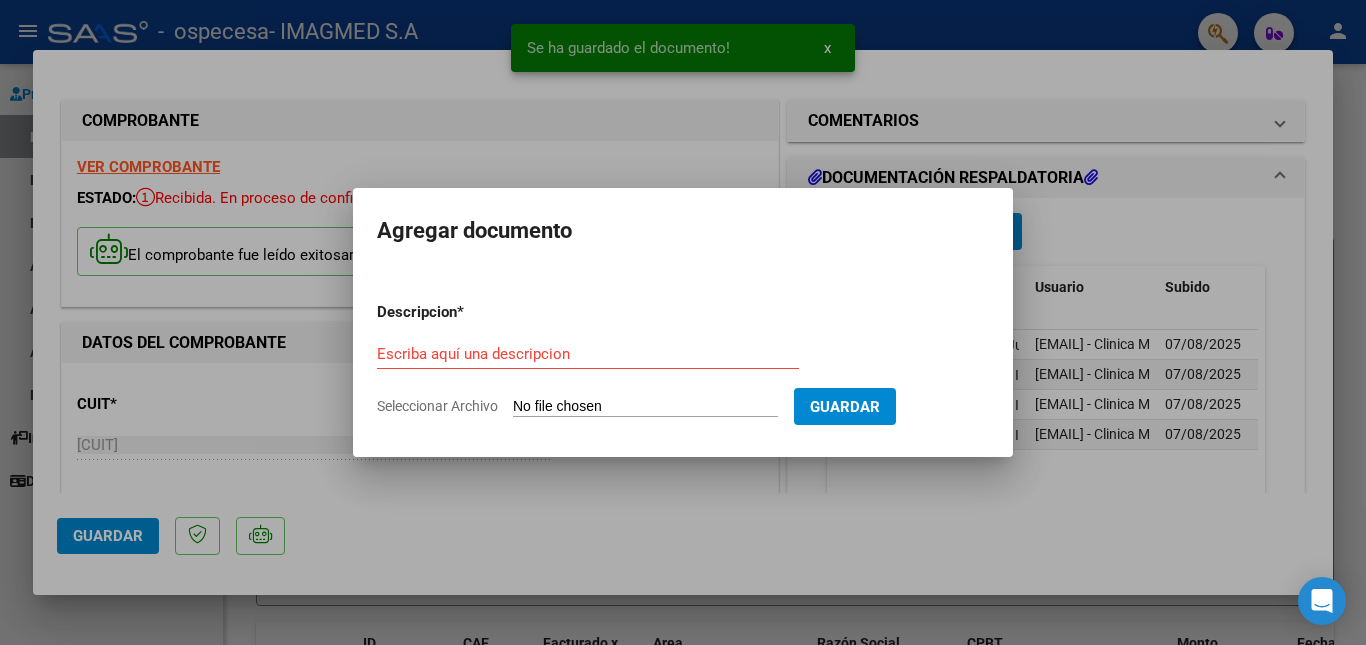 click on "Escriba aquí una descripcion" at bounding box center [588, 354] 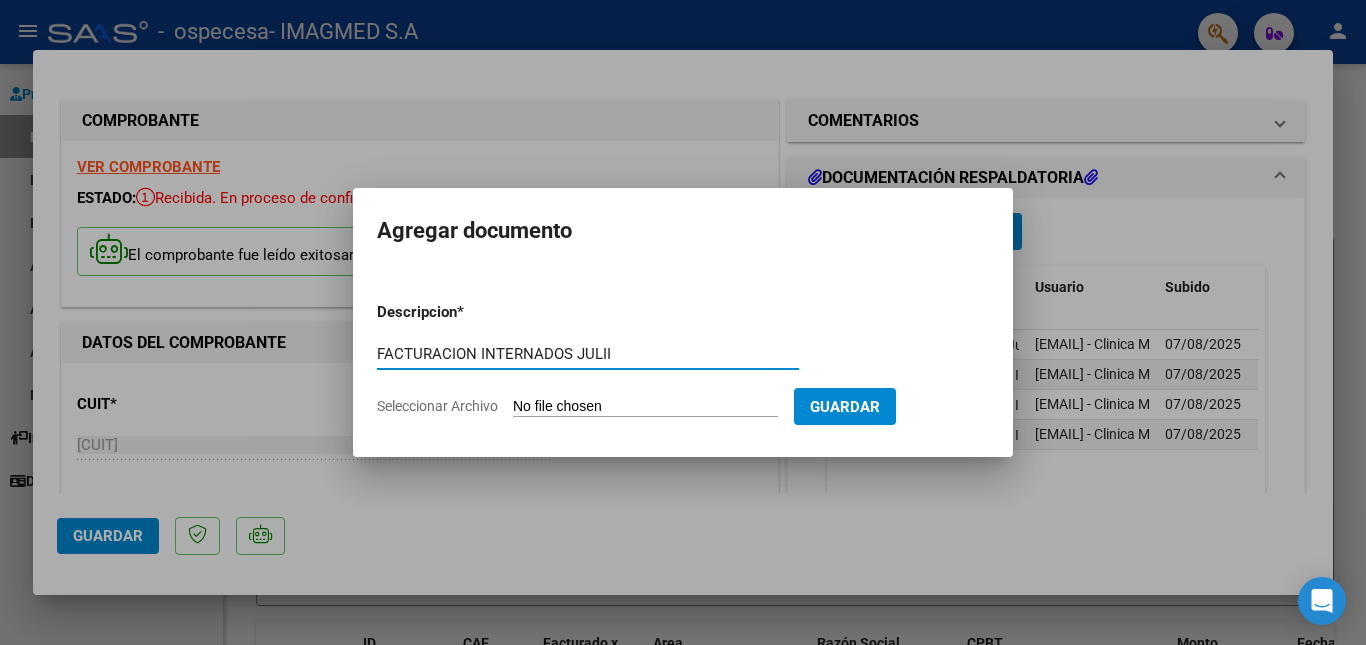 click on "FACTURACION INTERNADOS JULII" at bounding box center (588, 354) 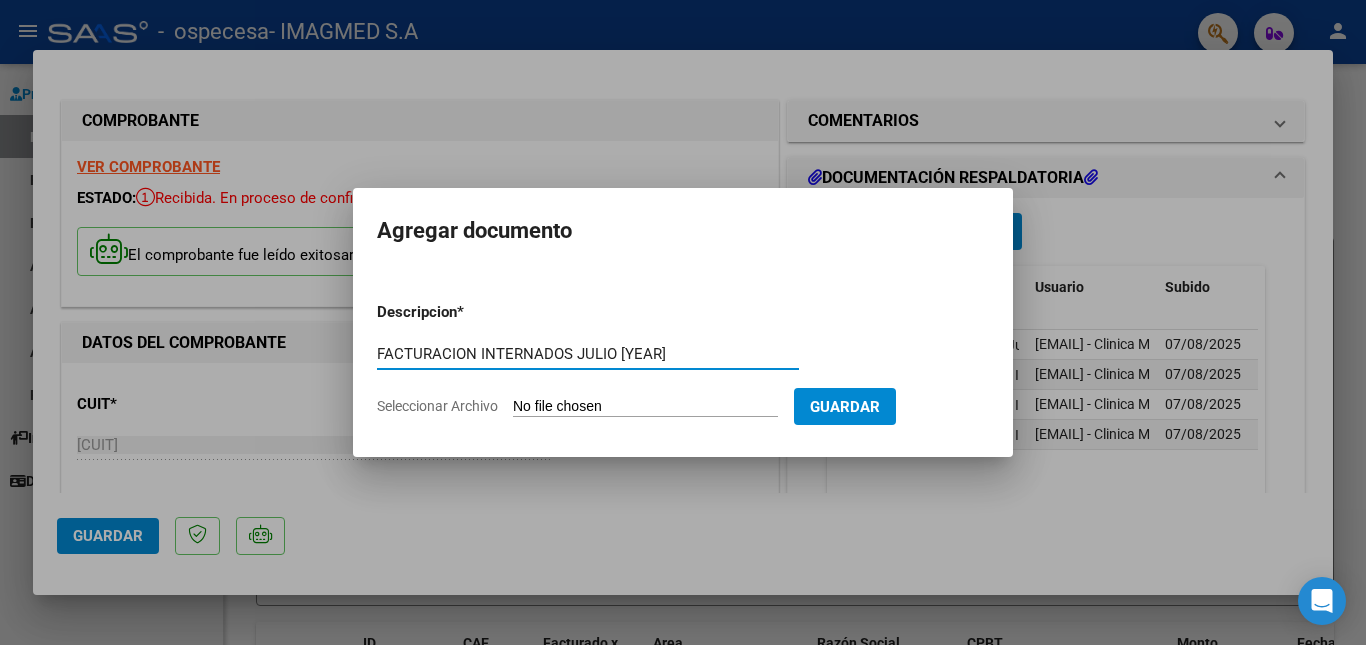 type on "FACTURACION INTERNADOS JULIO [YEAR]" 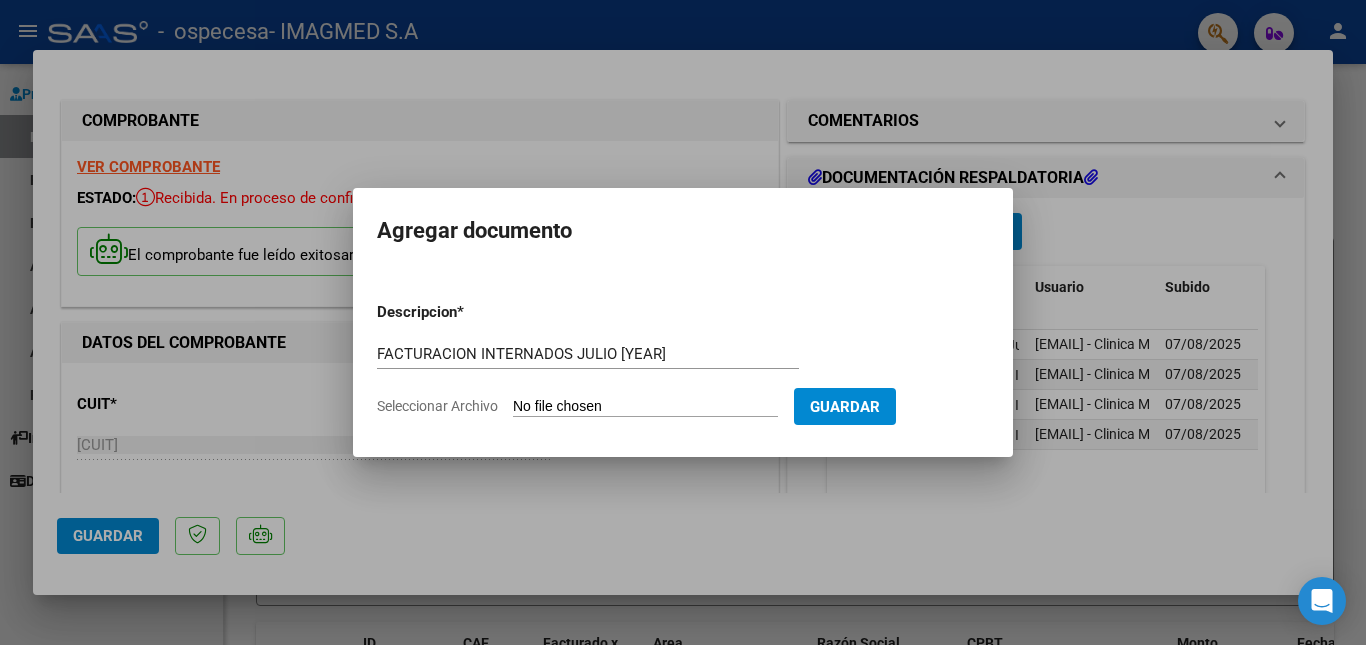 type on "C:\fakepath\N 2172522 [LAST] [FIRST] [NUMBER] W.pdf" 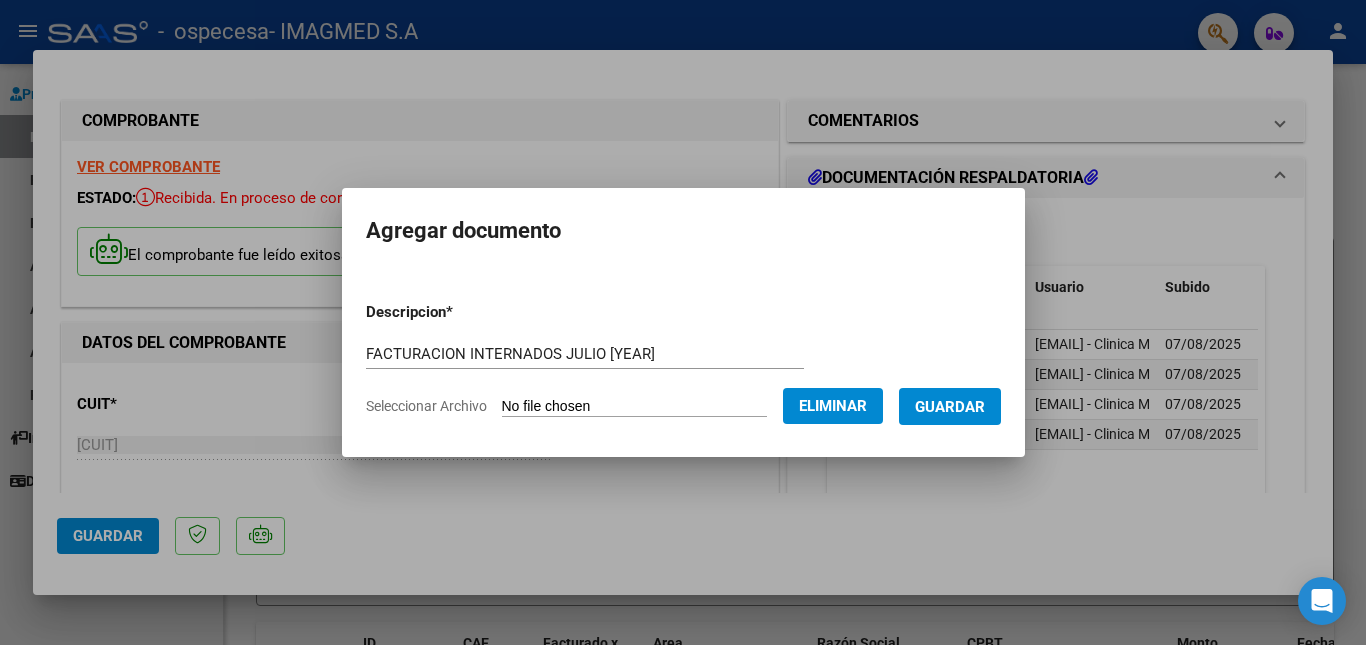 click on "Guardar" at bounding box center [950, 407] 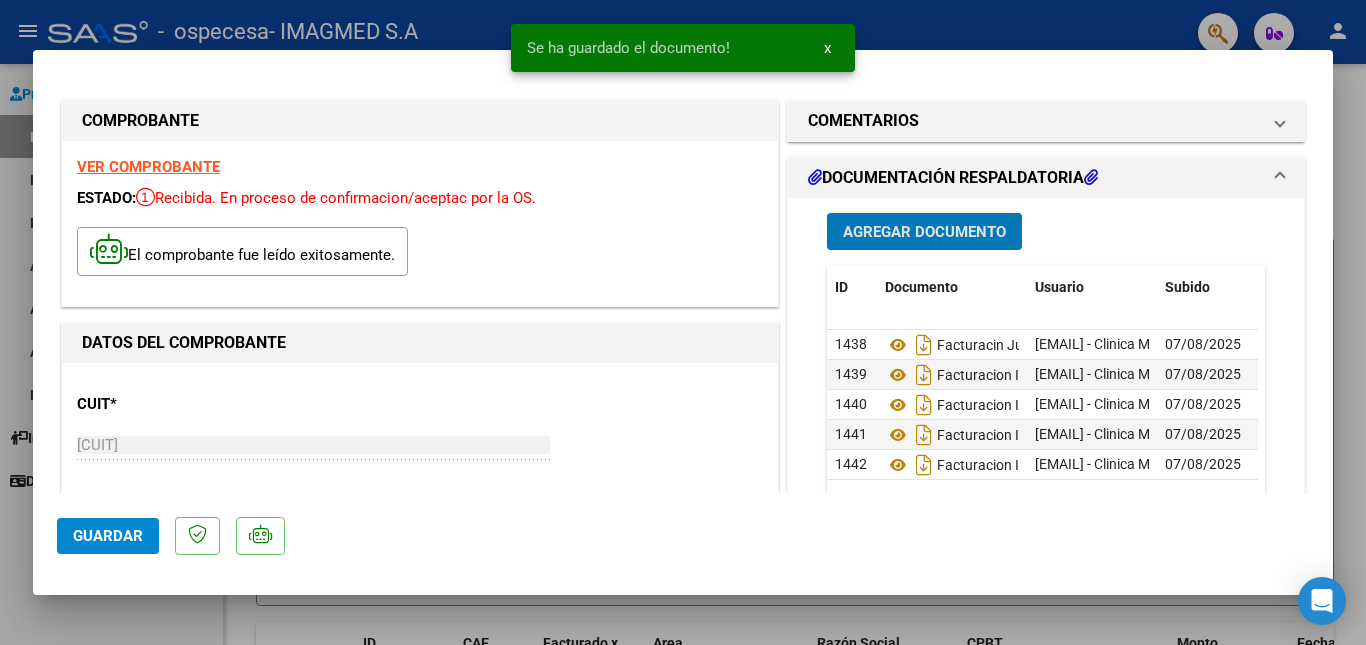 click on "Agregar Documento" at bounding box center [924, 232] 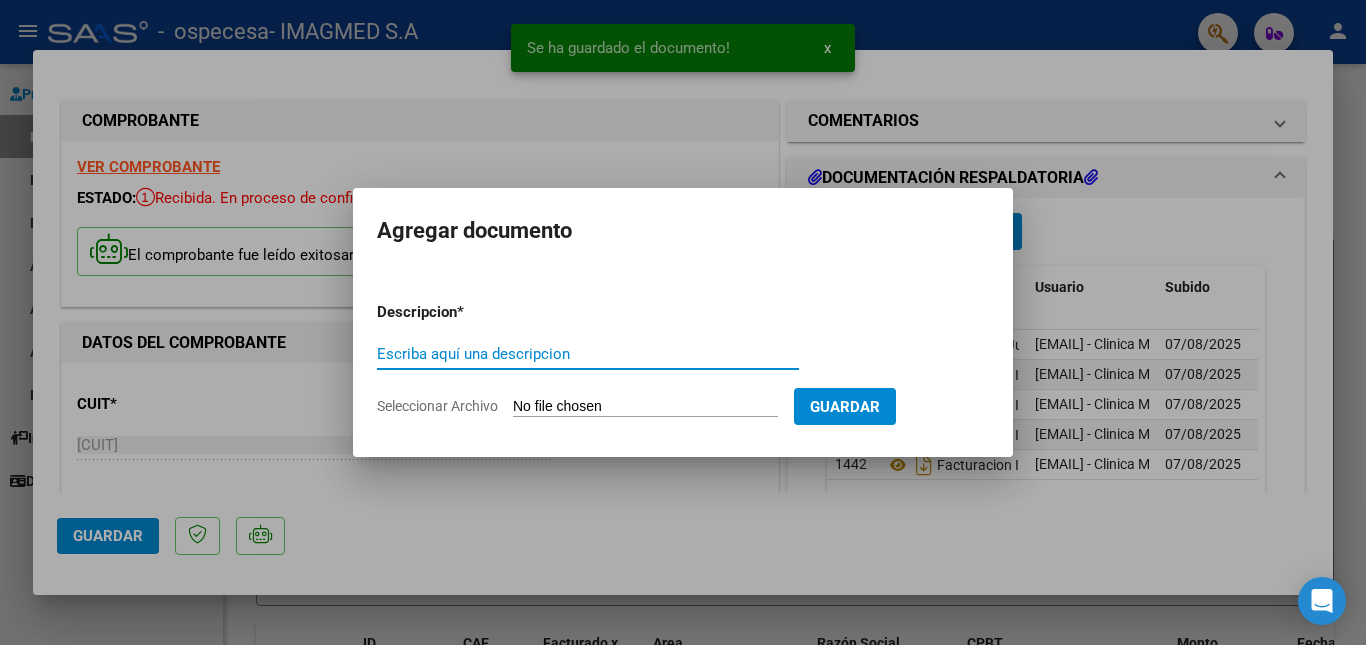 click on "Escriba aquí una descripcion" at bounding box center (588, 354) 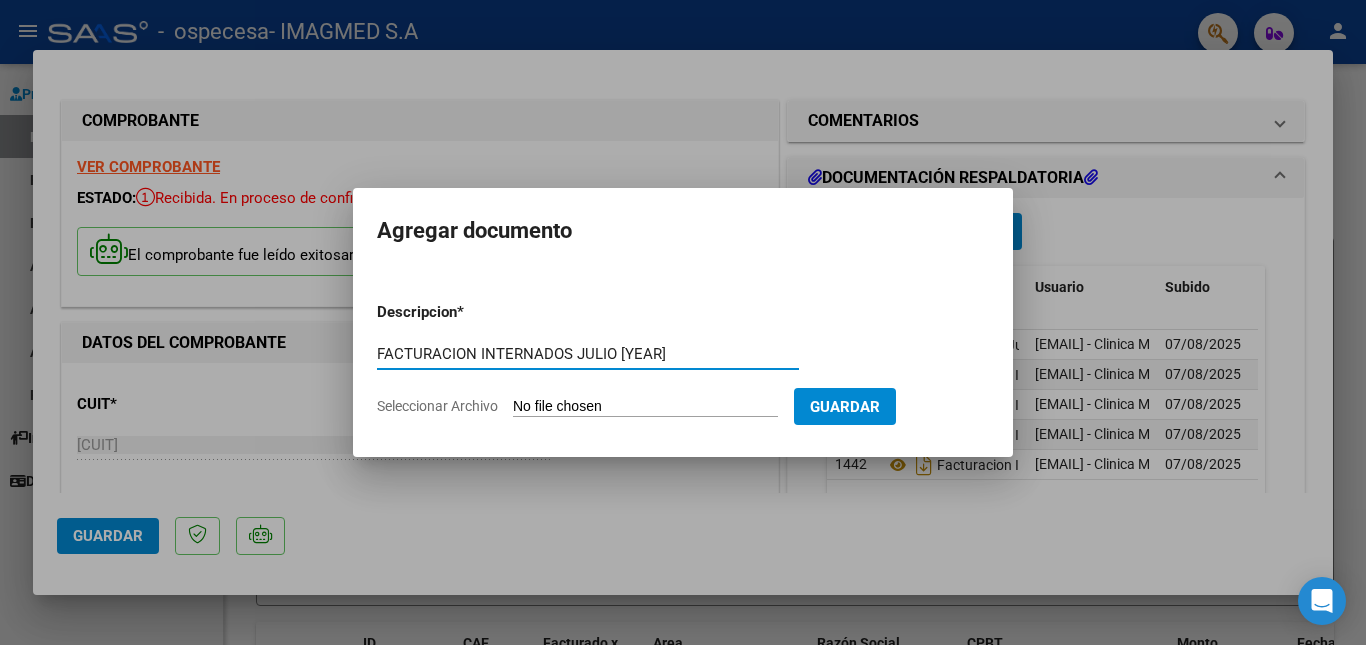 type on "FACTURACION INTERNADOS JULIO [YEAR]" 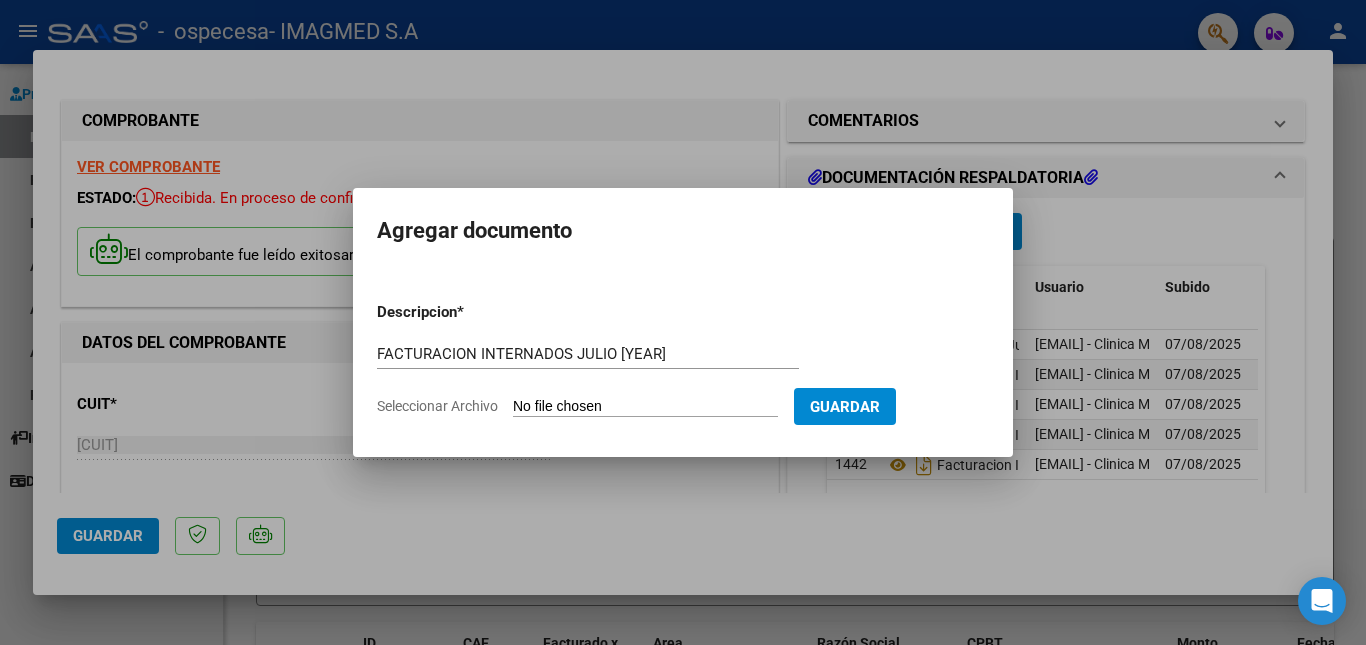 click on "Seleccionar Archivo" at bounding box center (645, 407) 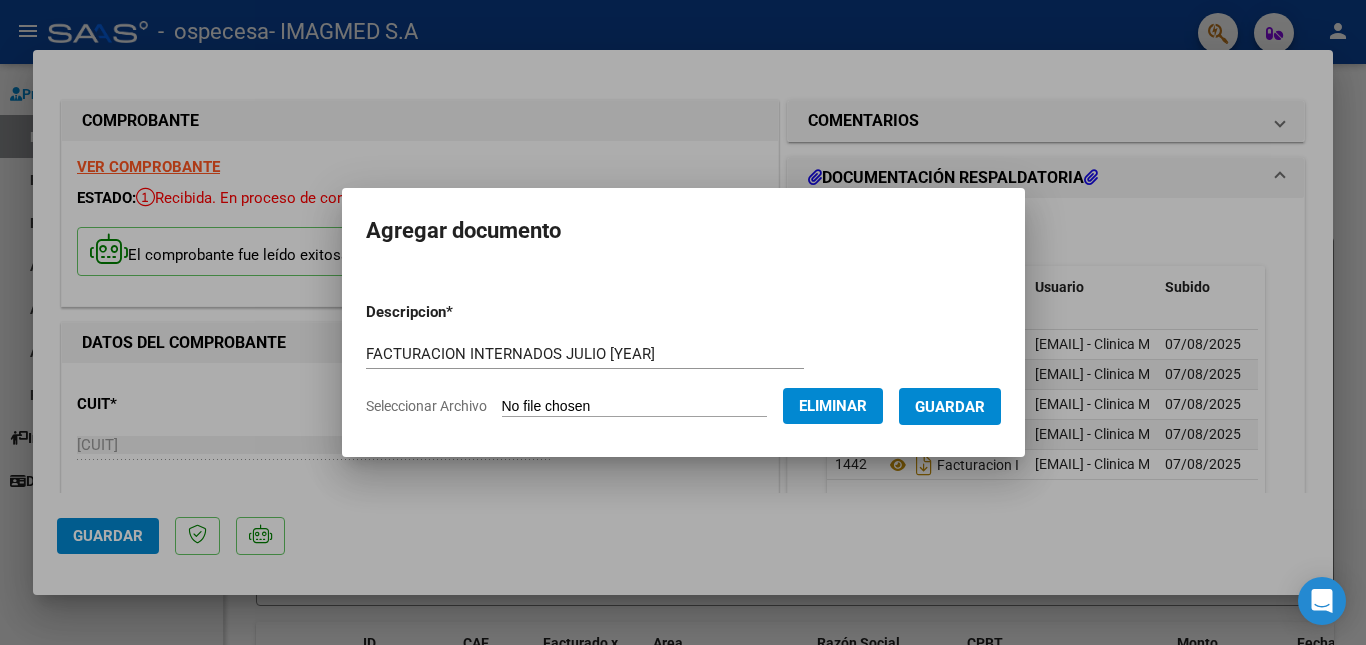 click on "Guardar" at bounding box center (950, 407) 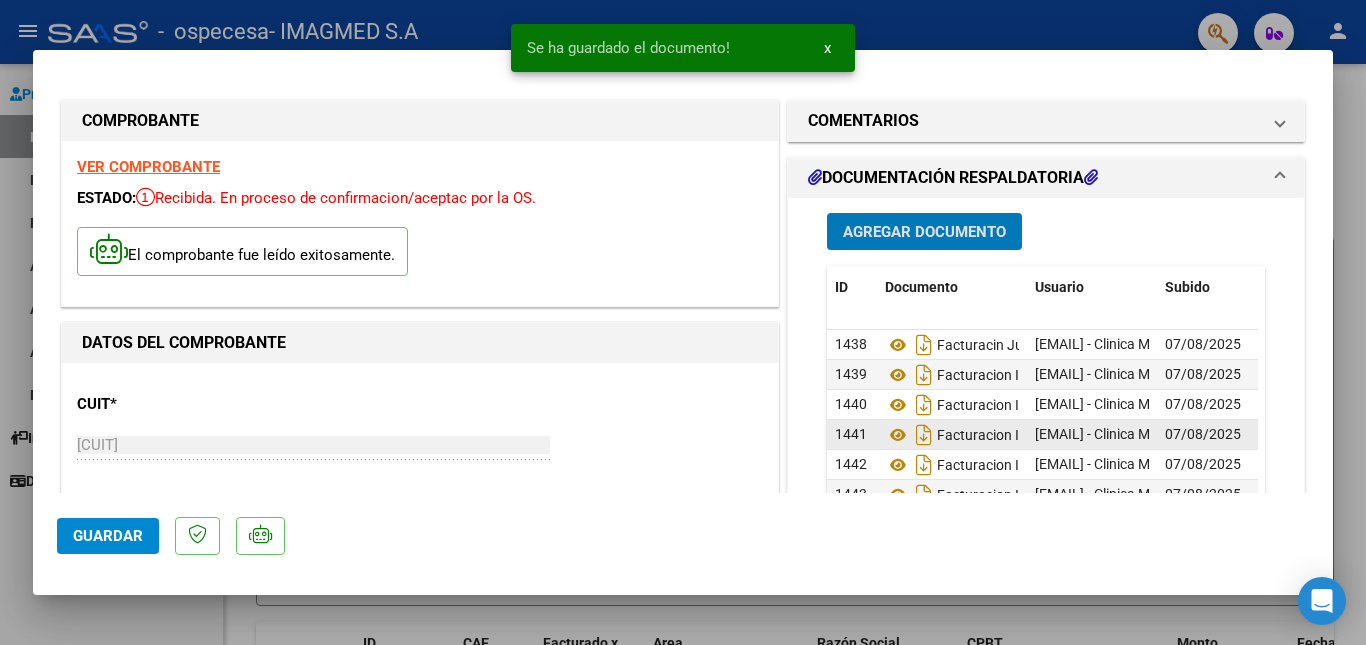 scroll, scrollTop: 15, scrollLeft: 0, axis: vertical 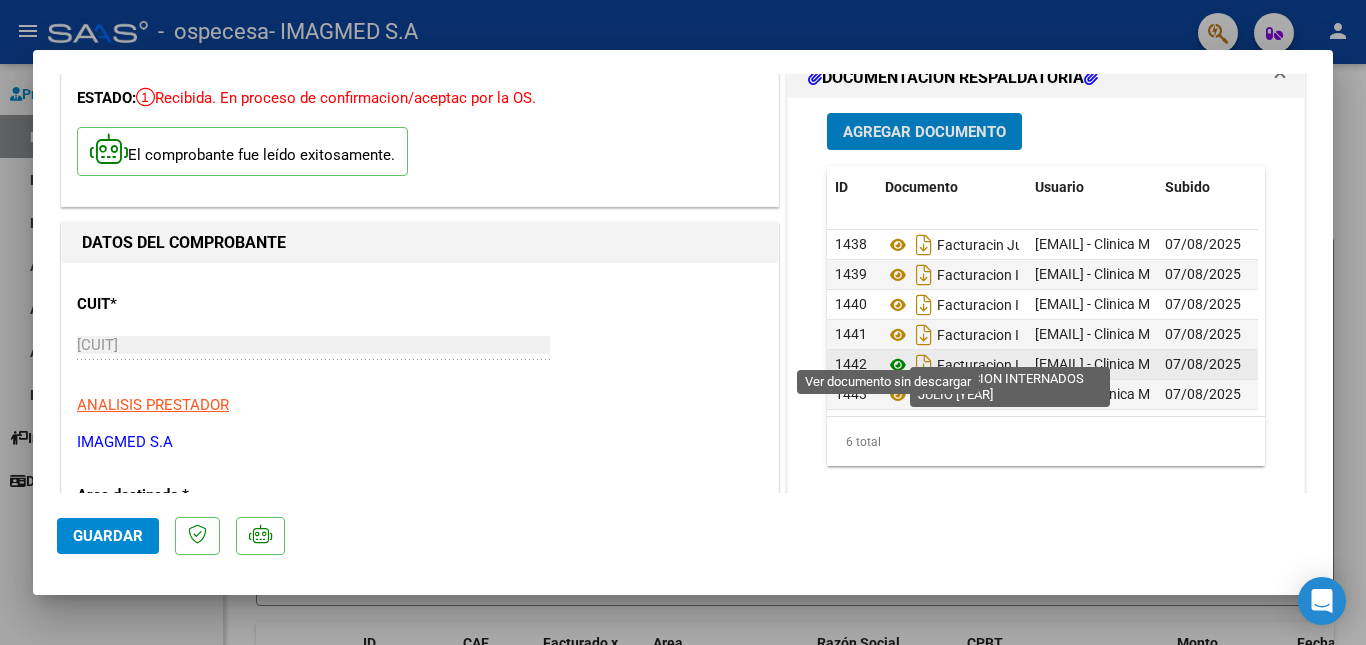 click 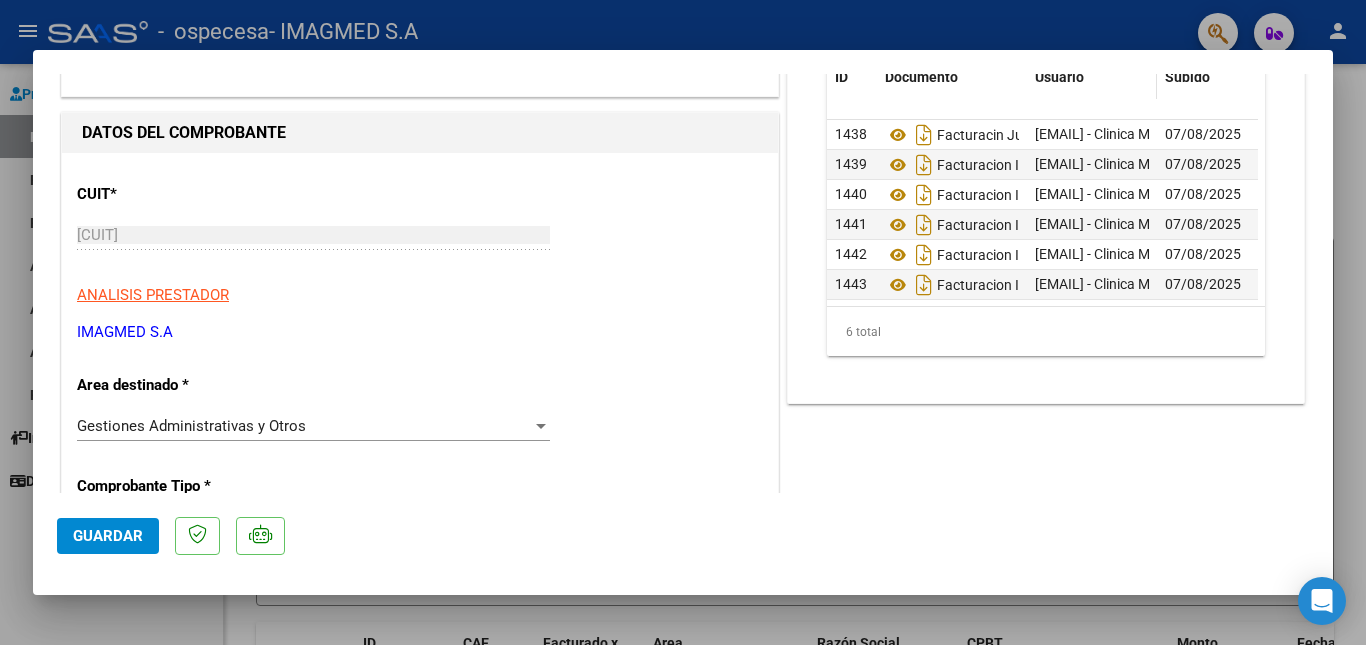 scroll, scrollTop: 0, scrollLeft: 0, axis: both 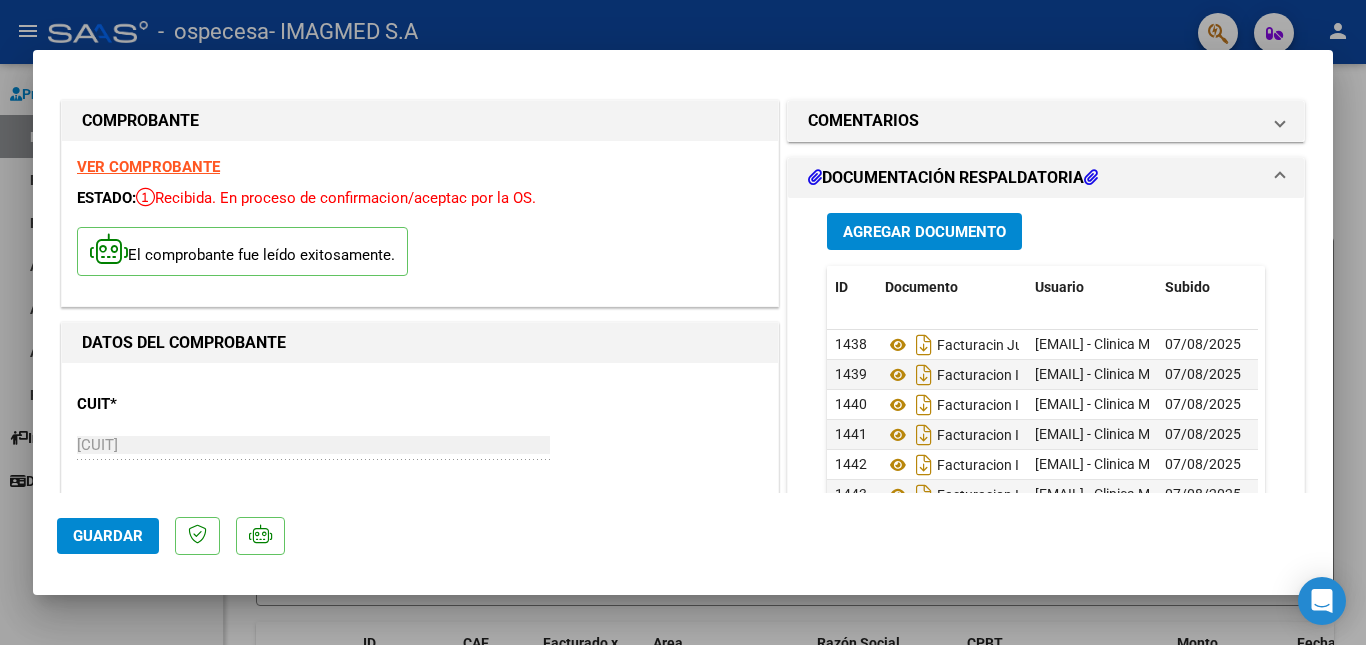 click on "Agregar Documento" at bounding box center (924, 232) 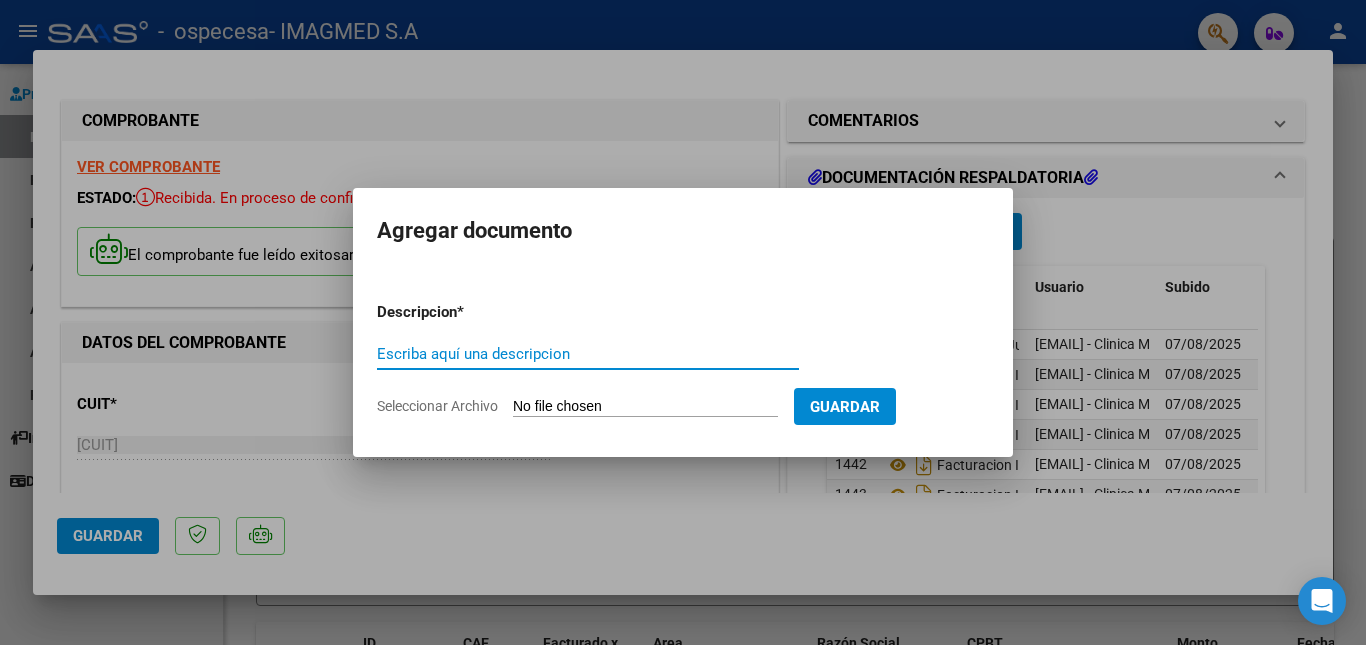 click on "Escriba aquí una descripcion" at bounding box center (588, 354) 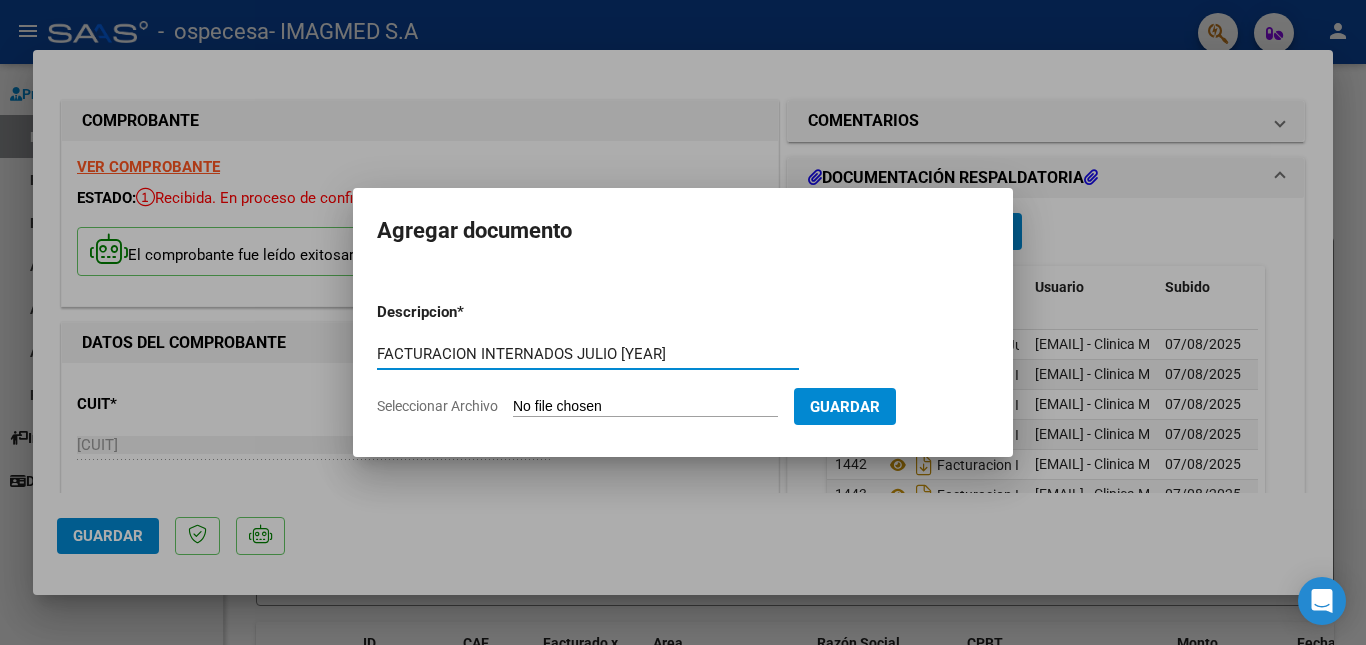 type on "FACTURACION INTERNADOS JULIO [YEAR]" 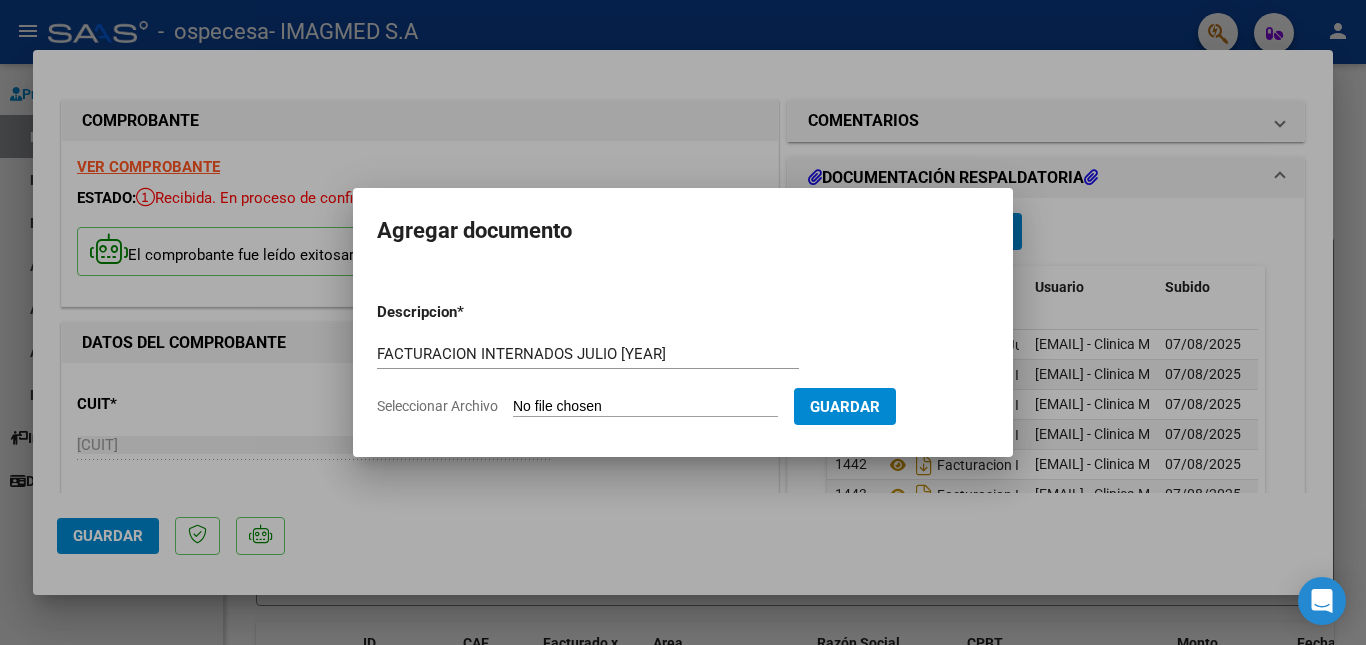 click on "Seleccionar Archivo" at bounding box center (645, 407) 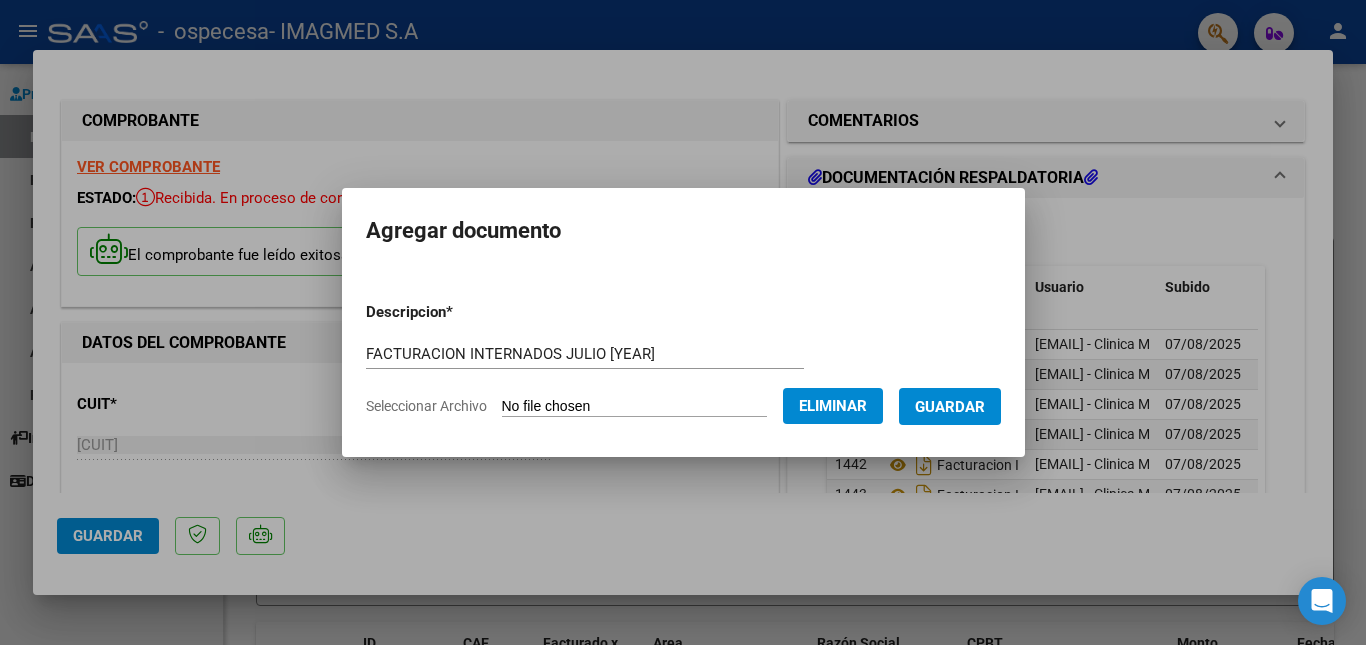 click on "Agregar documento" at bounding box center [683, 231] 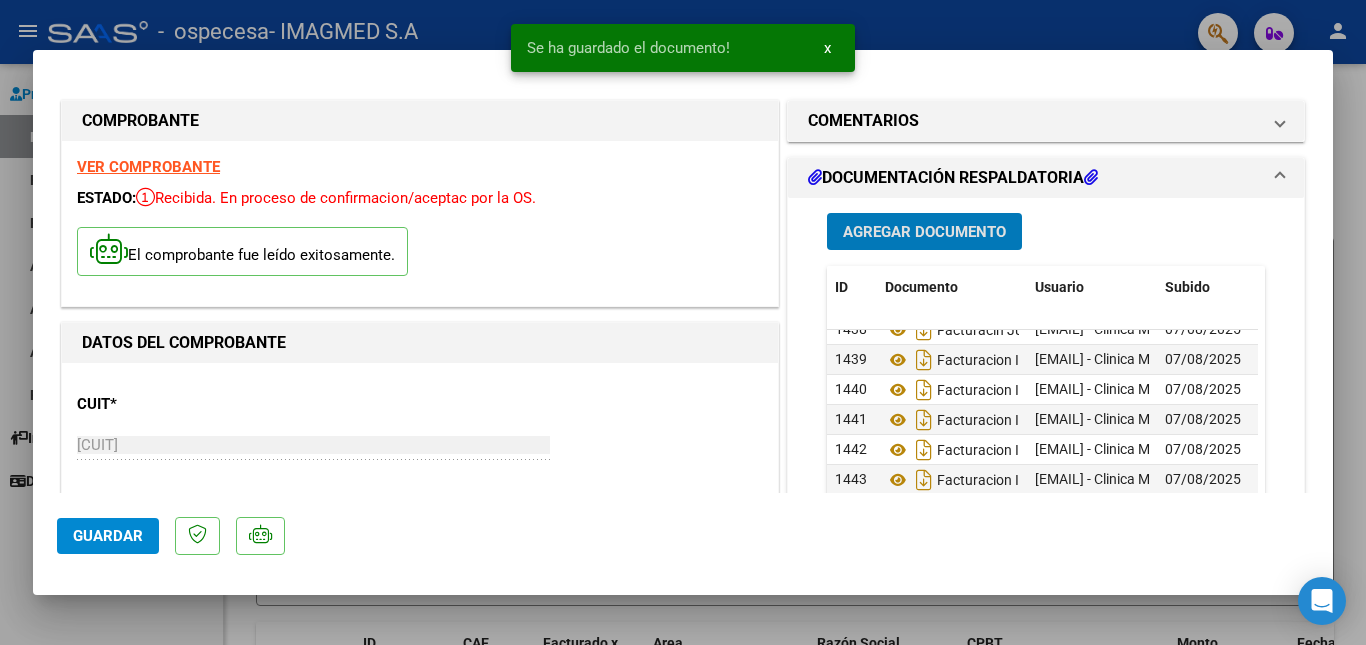 click on "Agregar Documento" at bounding box center (924, 232) 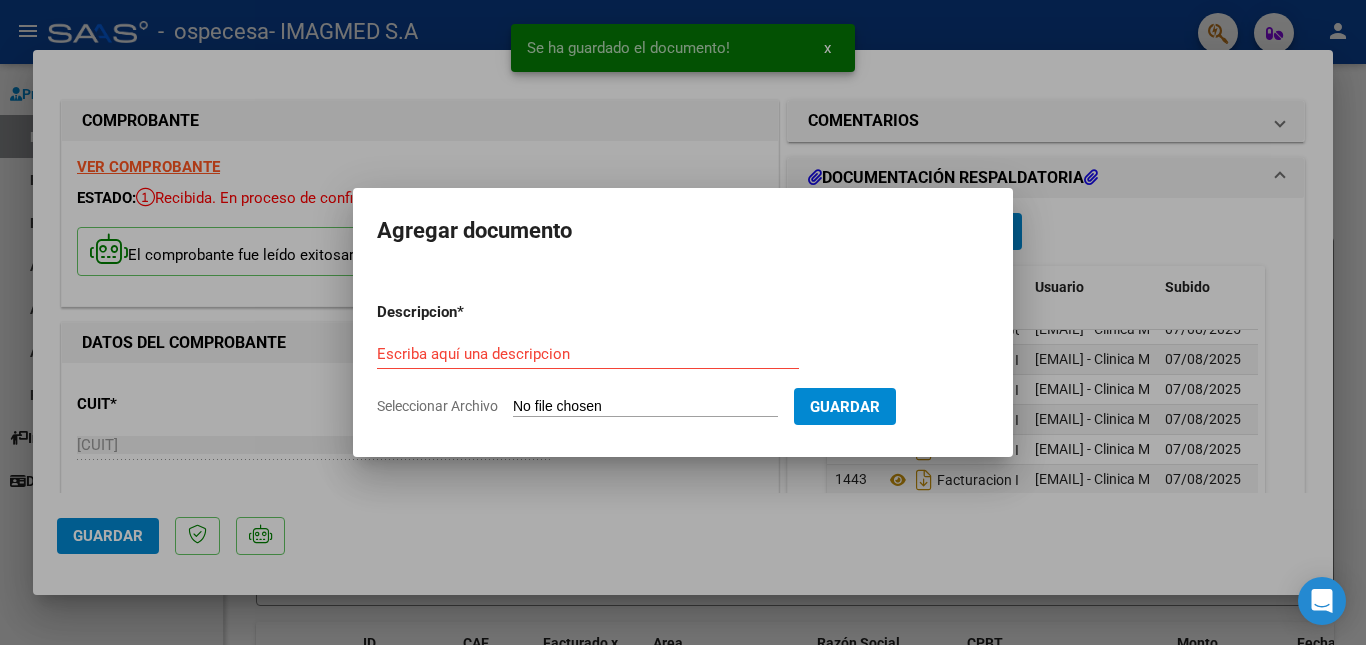 click on "Escriba aquí una descripcion" at bounding box center [588, 354] 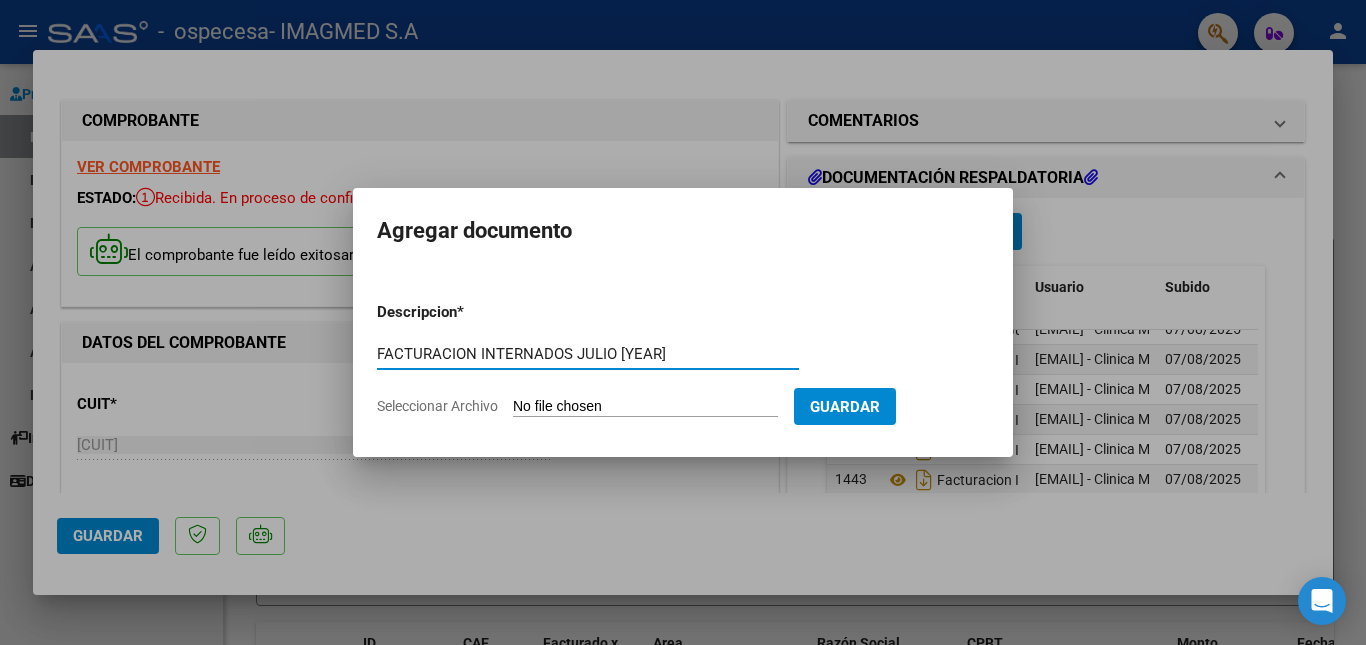 type on "FACTURACION INTERNADOS JULIO [YEAR]" 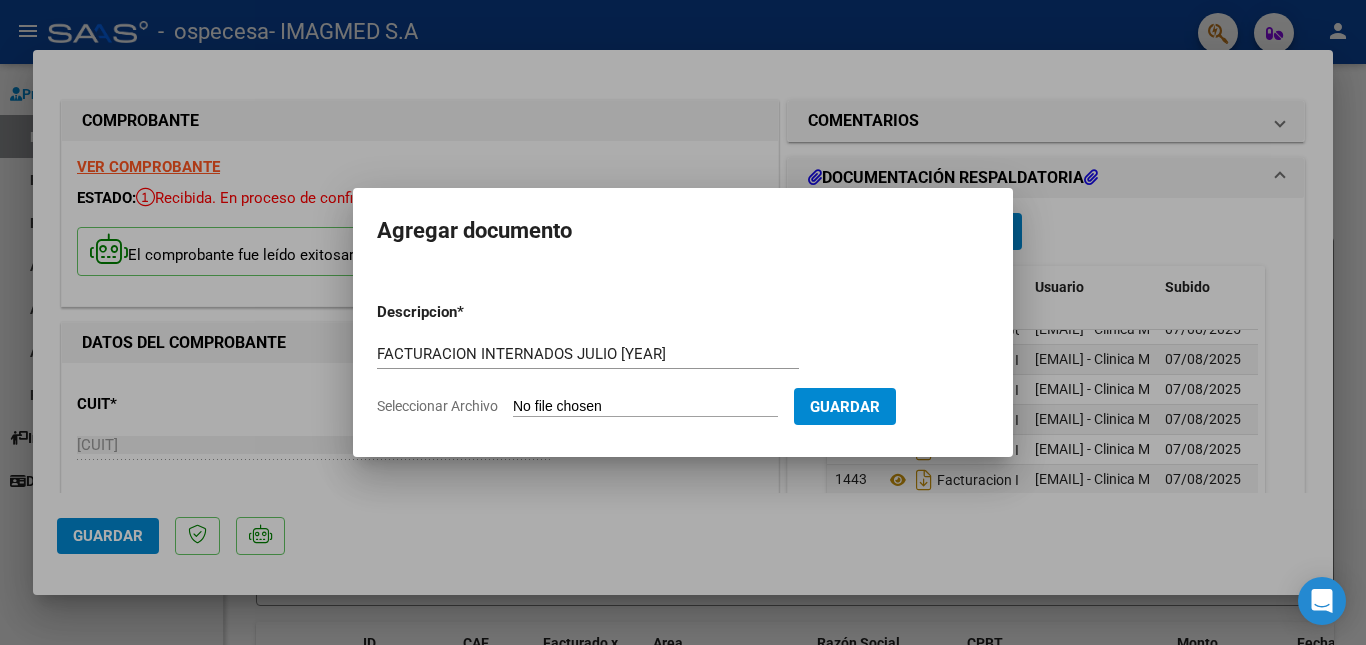 type on "C:\fakepath\N 2220894 [LAST] [FIRST] [NUMBER] W.pdf" 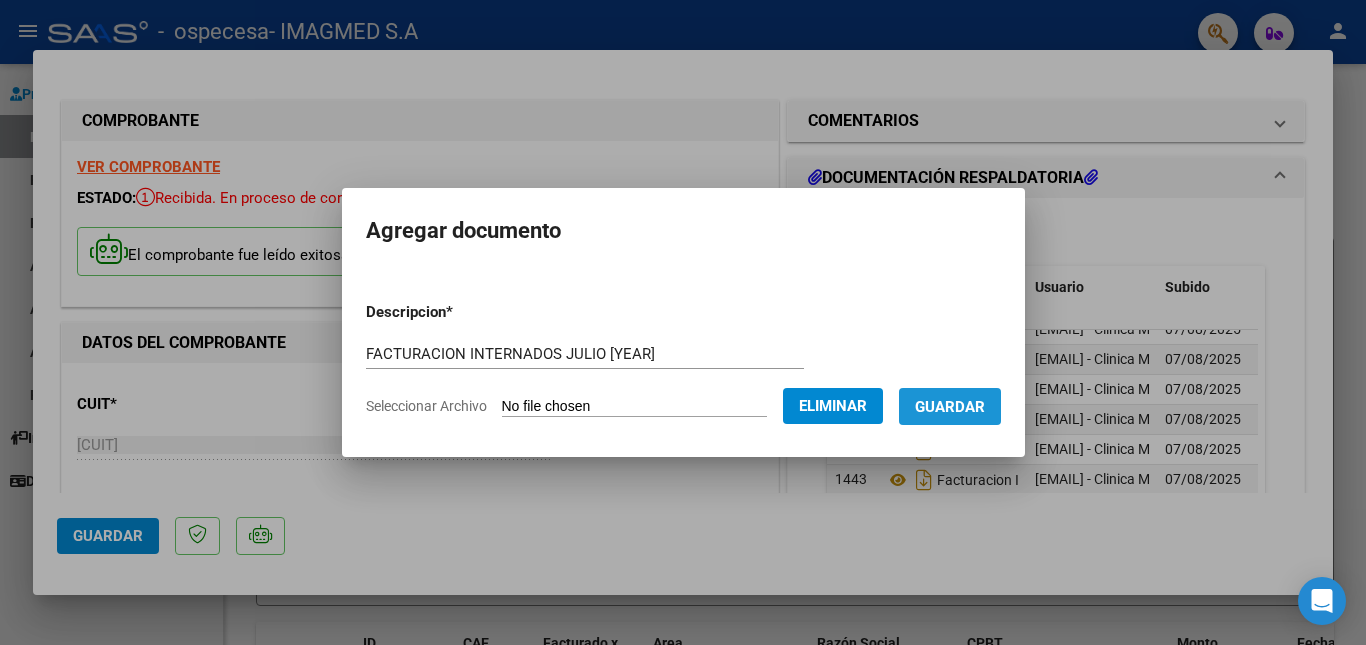 click on "Guardar" at bounding box center (950, 407) 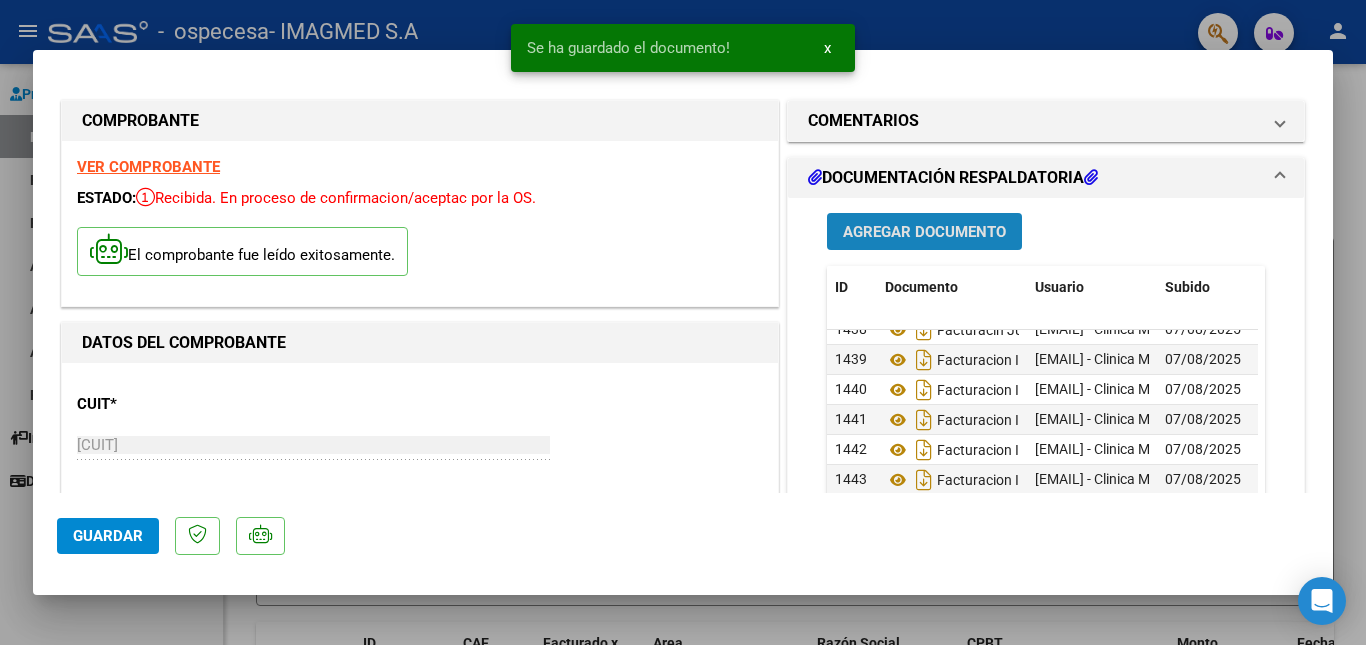 click on "Agregar Documento" at bounding box center (924, 232) 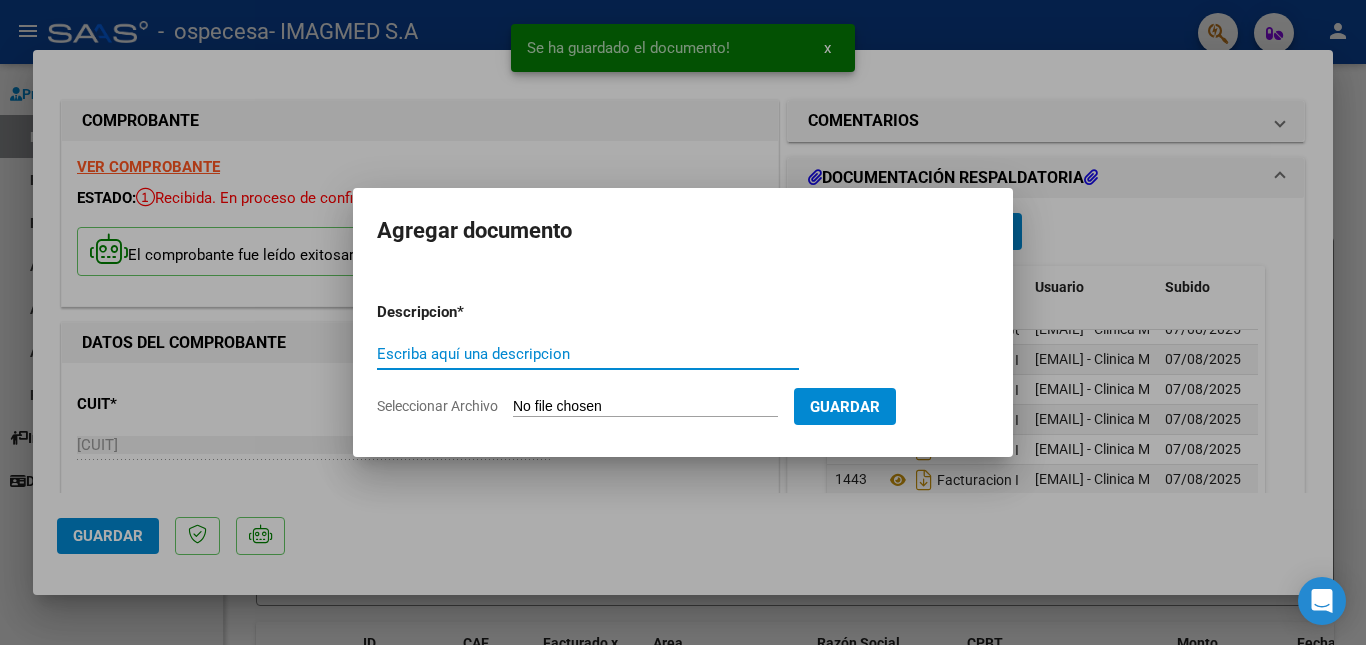 click on "Escriba aquí una descripcion" at bounding box center (588, 354) 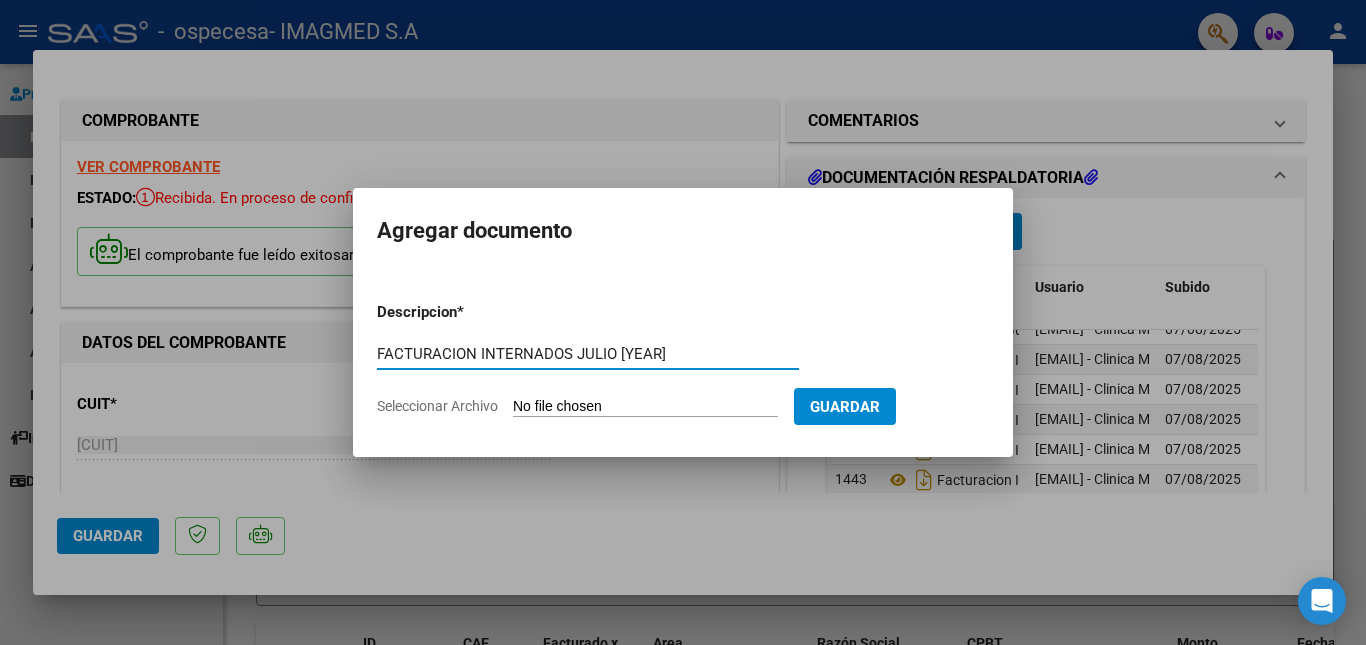 type on "FACTURACION INTERNADOS JULIO [YEAR]" 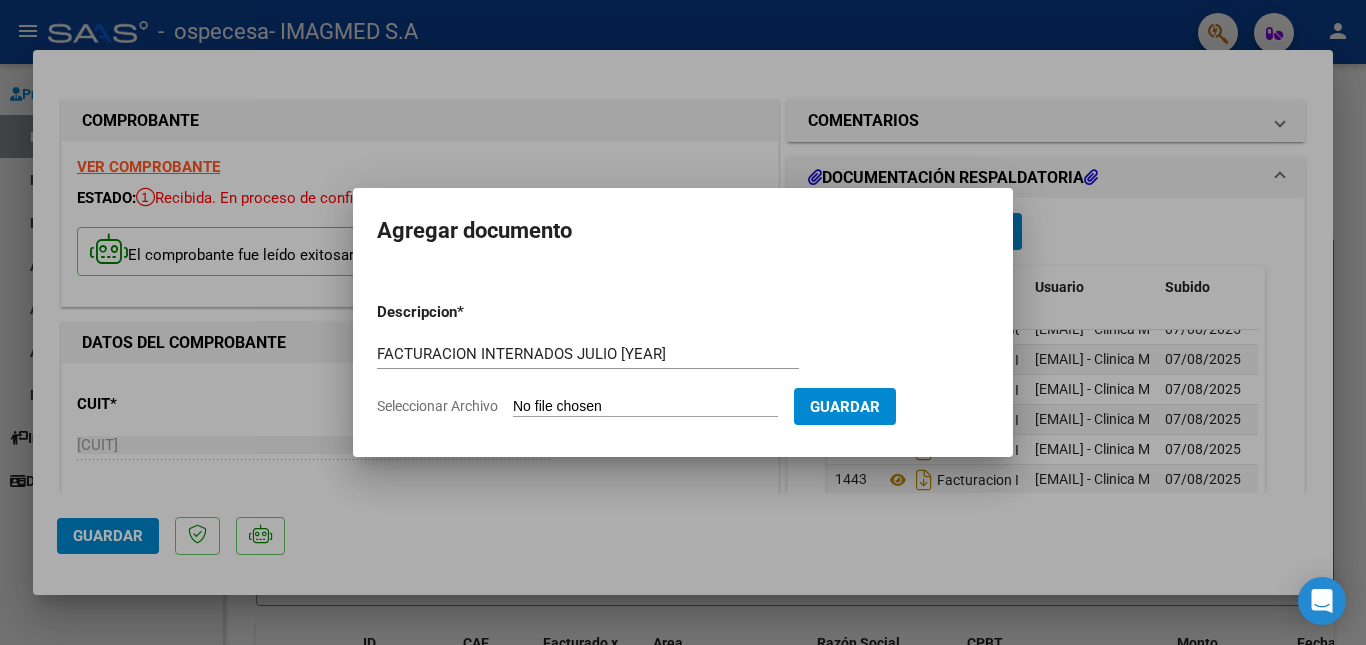 click on "Seleccionar Archivo" at bounding box center [645, 407] 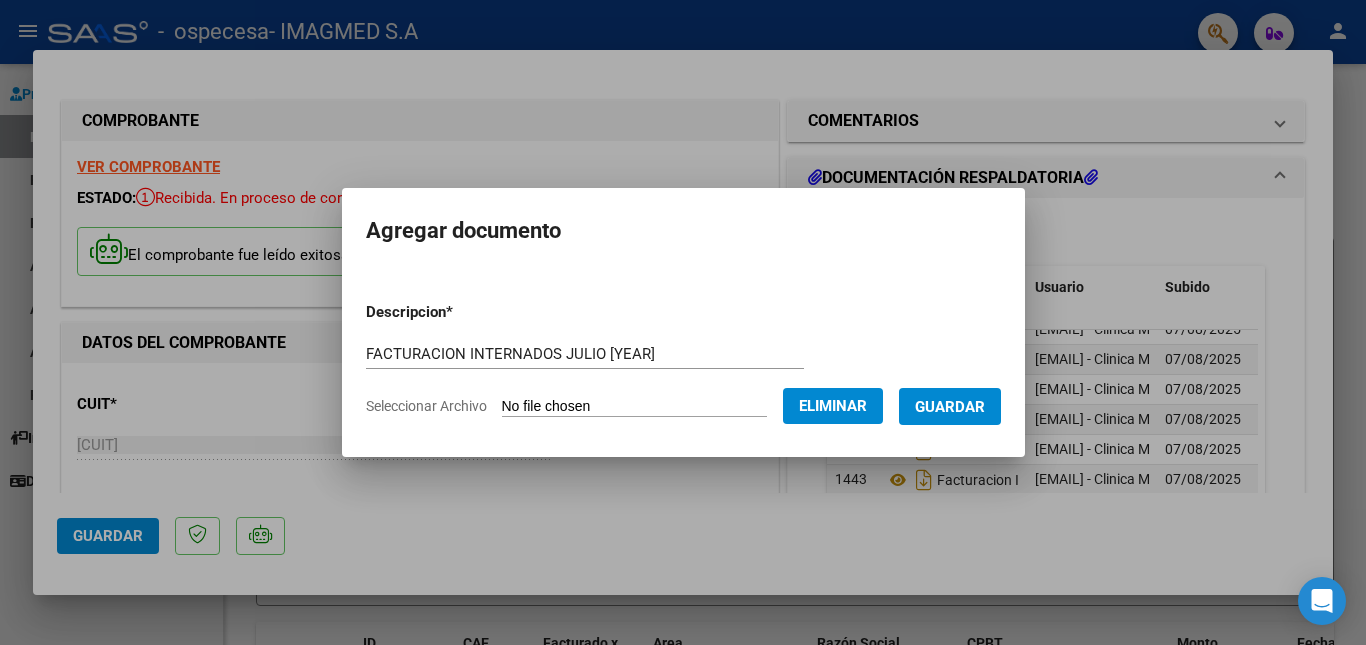 click on "Guardar" at bounding box center (950, 407) 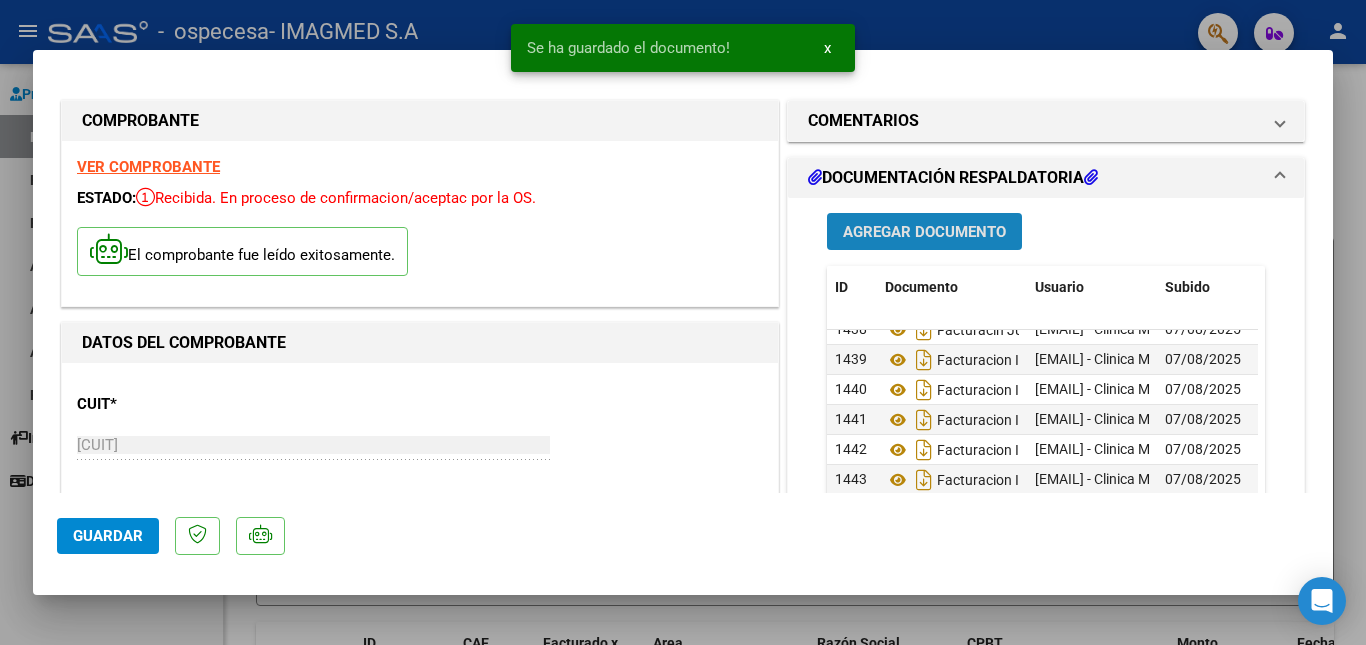 click on "Agregar Documento" at bounding box center (924, 232) 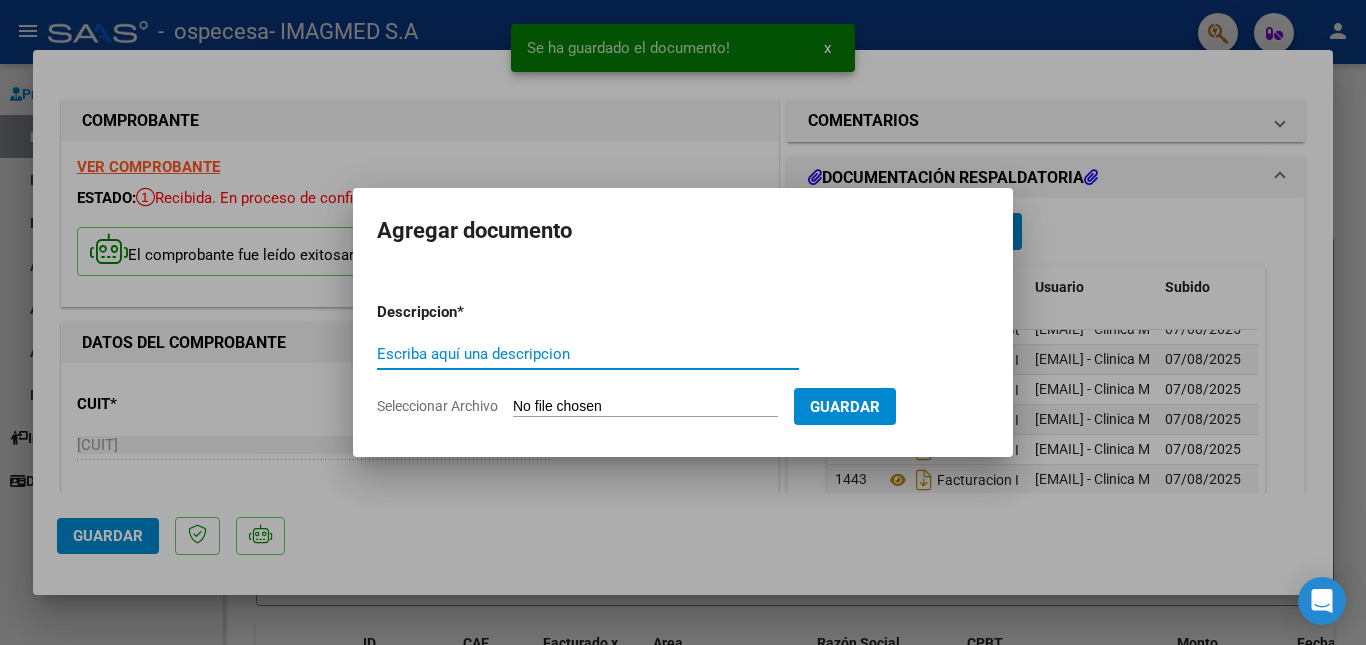 click on "Escriba aquí una descripcion" at bounding box center (588, 354) 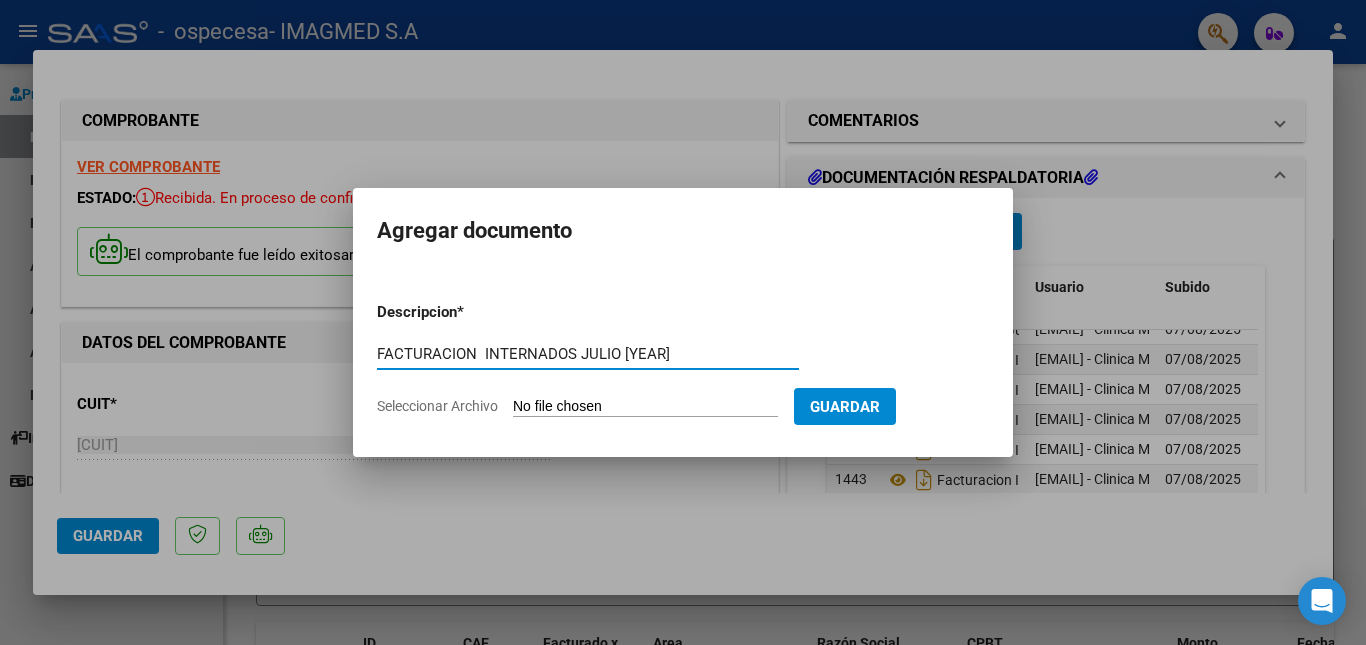 type on "FACTURACION  INTERNADOS JULIO [YEAR]" 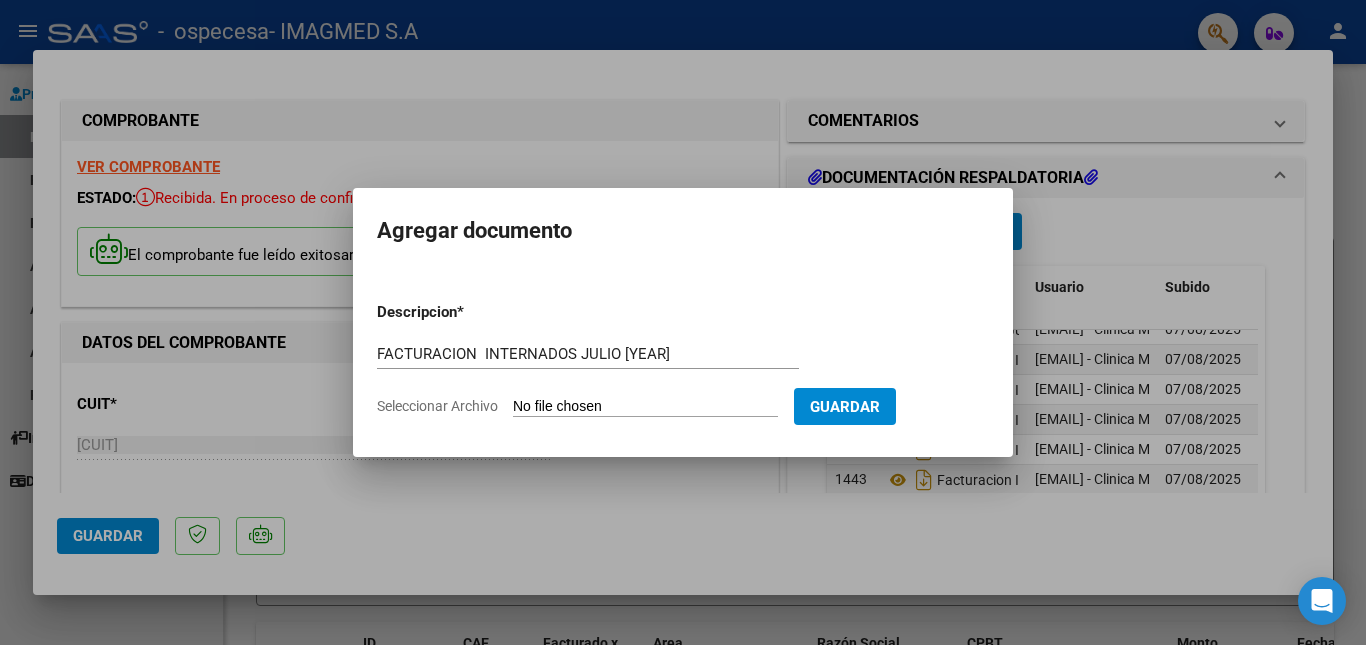 type on "C:\fakepath\N 2227757 [LAST] [FIRST] [NUMBER] W.pdf" 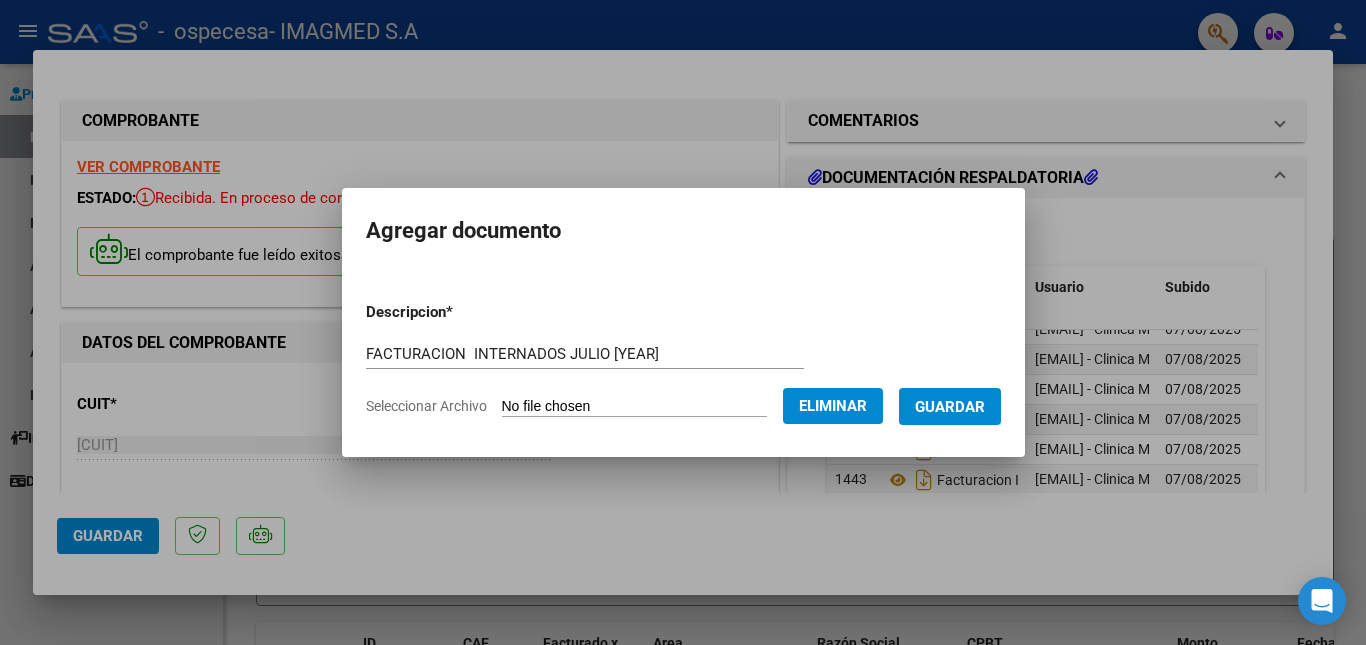 click on "Guardar" at bounding box center (950, 407) 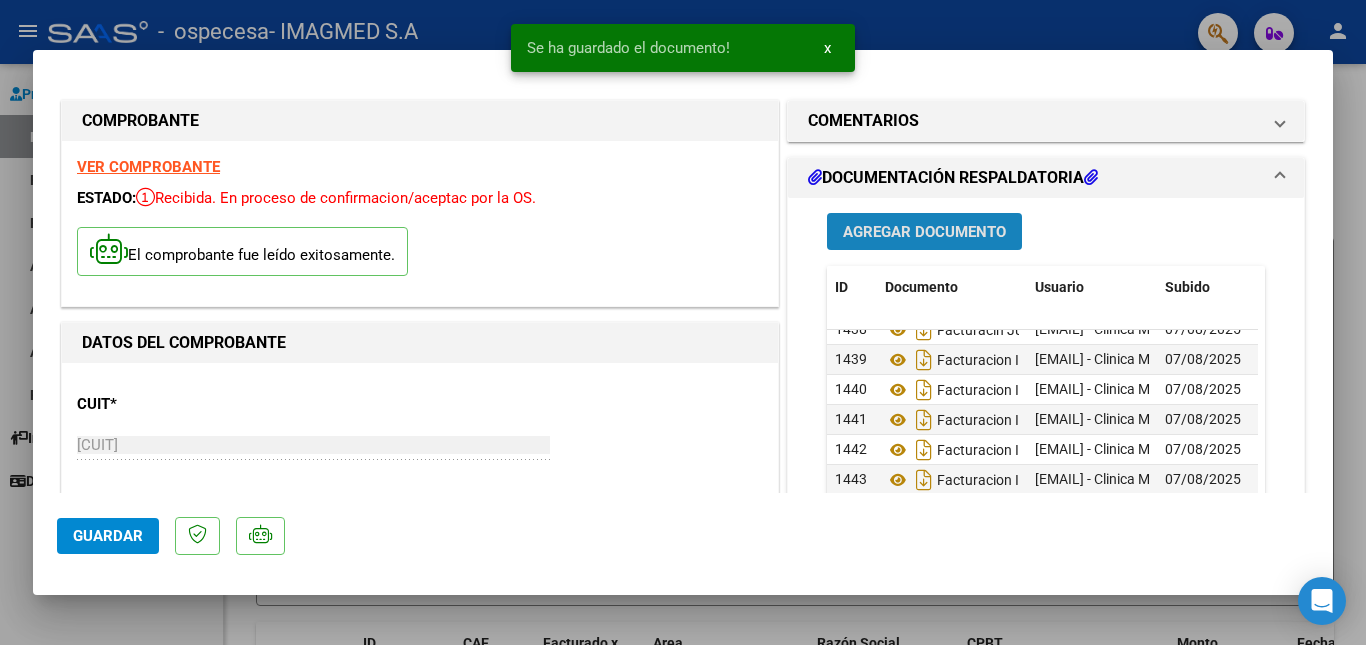 click on "Agregar Documento" at bounding box center (924, 232) 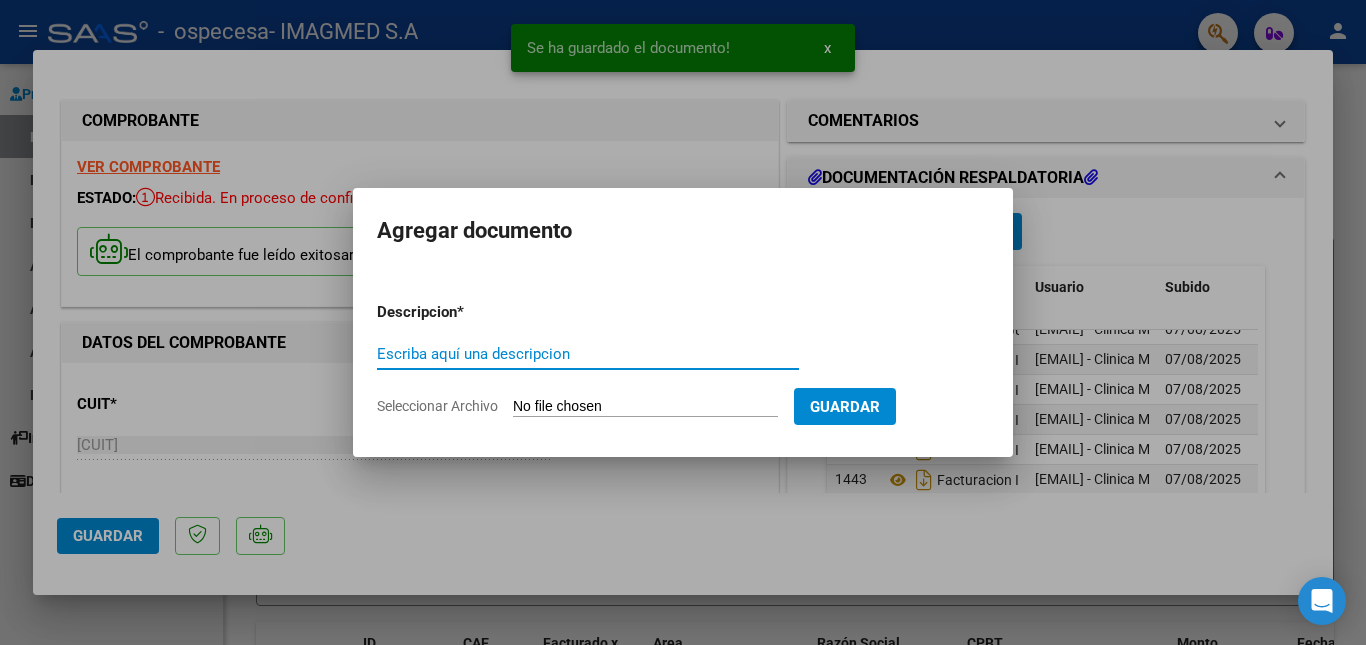click on "Escriba aquí una descripcion" at bounding box center [588, 354] 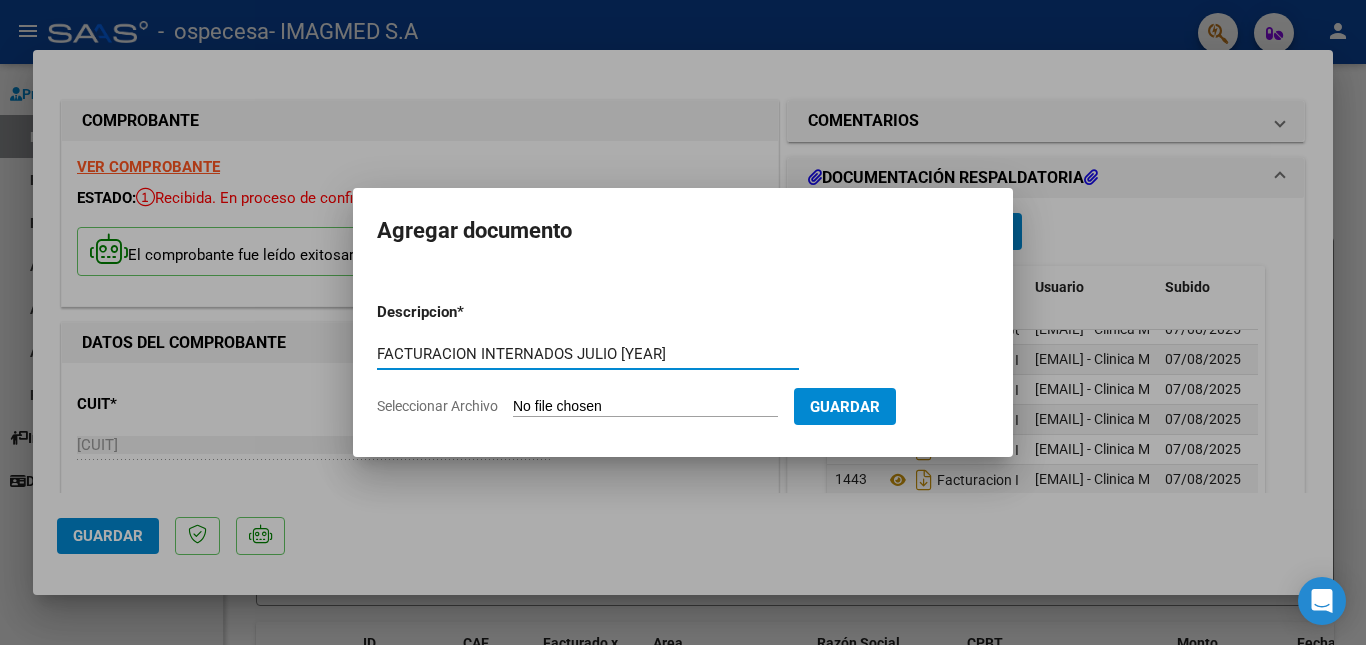 type on "FACTURACION INTERNADOS JULIO [YEAR]" 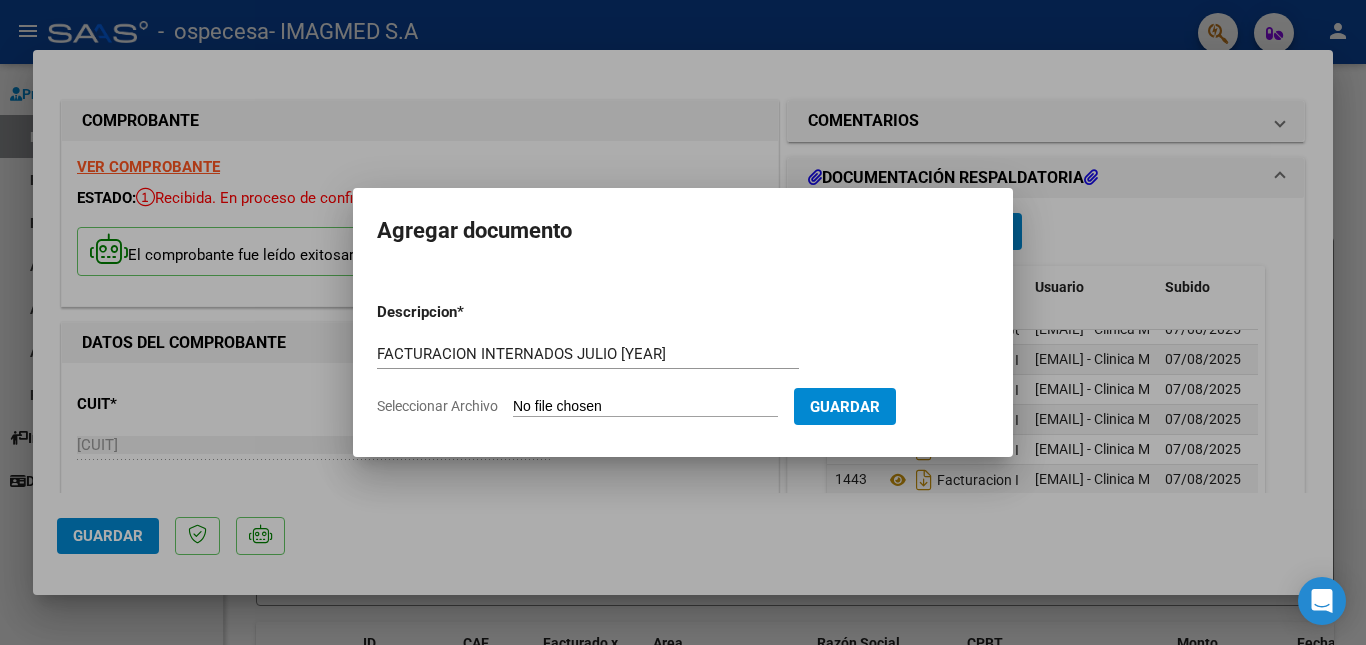 type on "C:\fakepath\N 2234219 [LAST] [FIRST] [NUMBER] W.pdf" 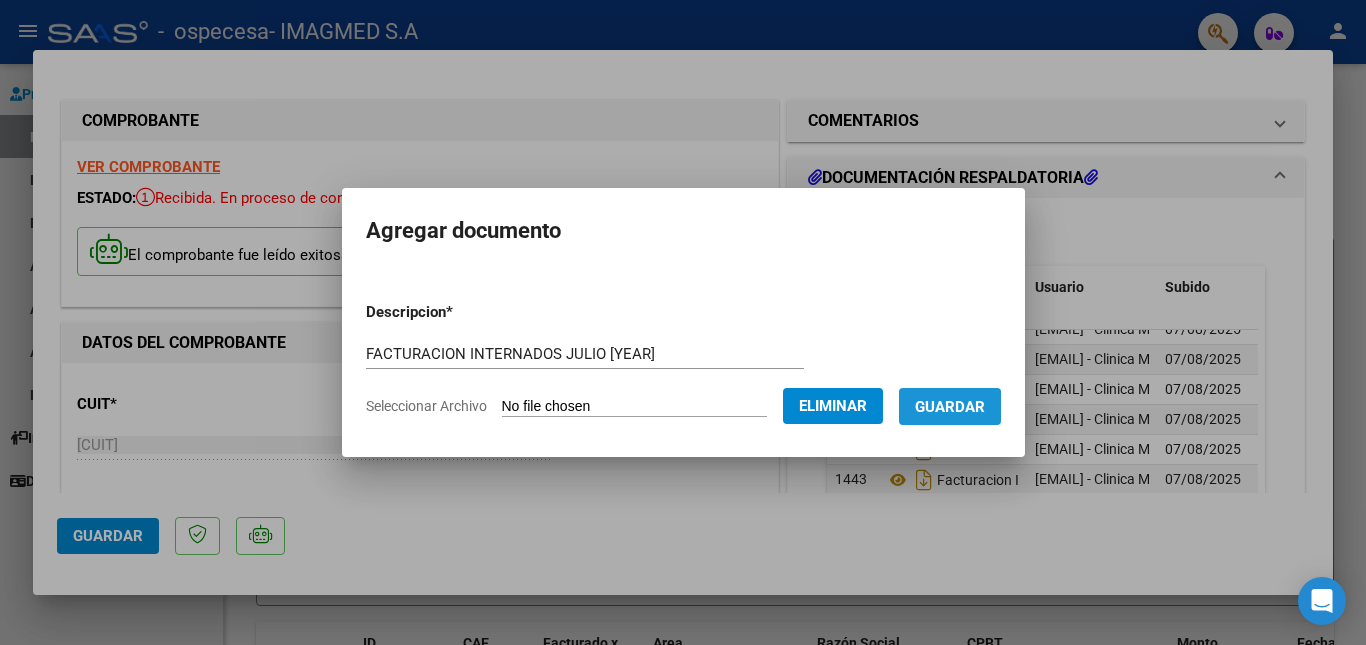 click on "Guardar" at bounding box center (950, 407) 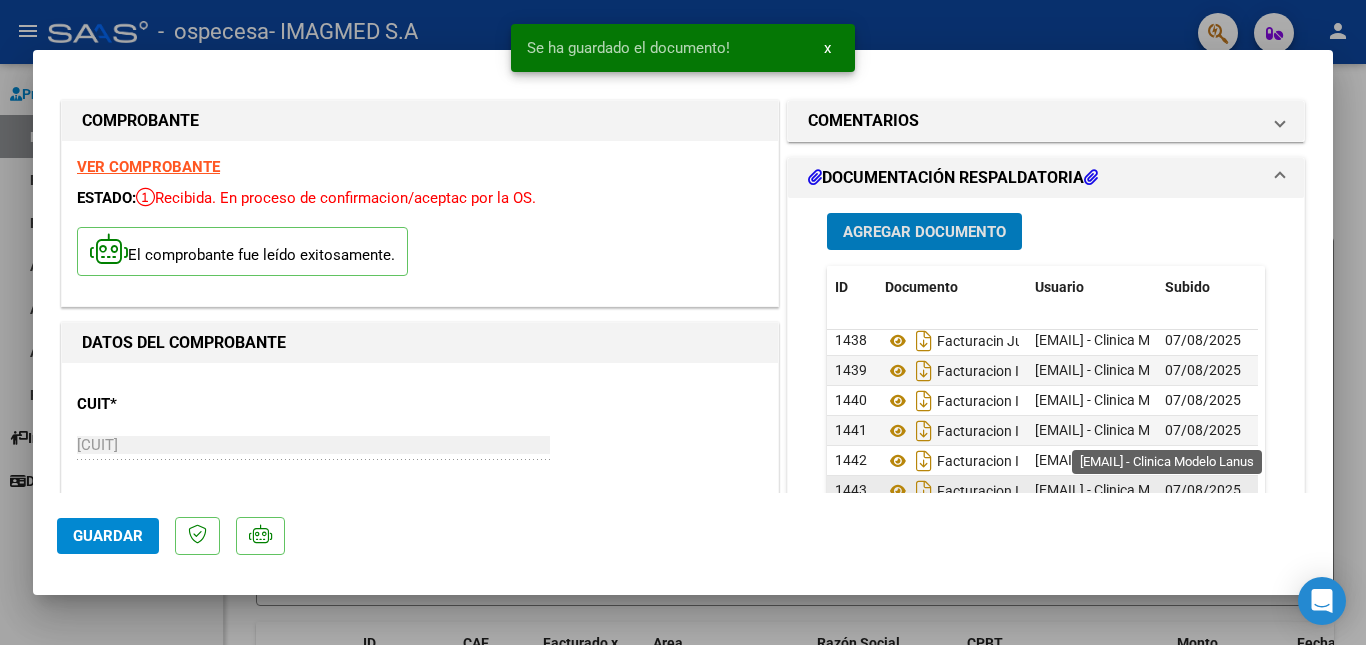 scroll, scrollTop: 0, scrollLeft: 0, axis: both 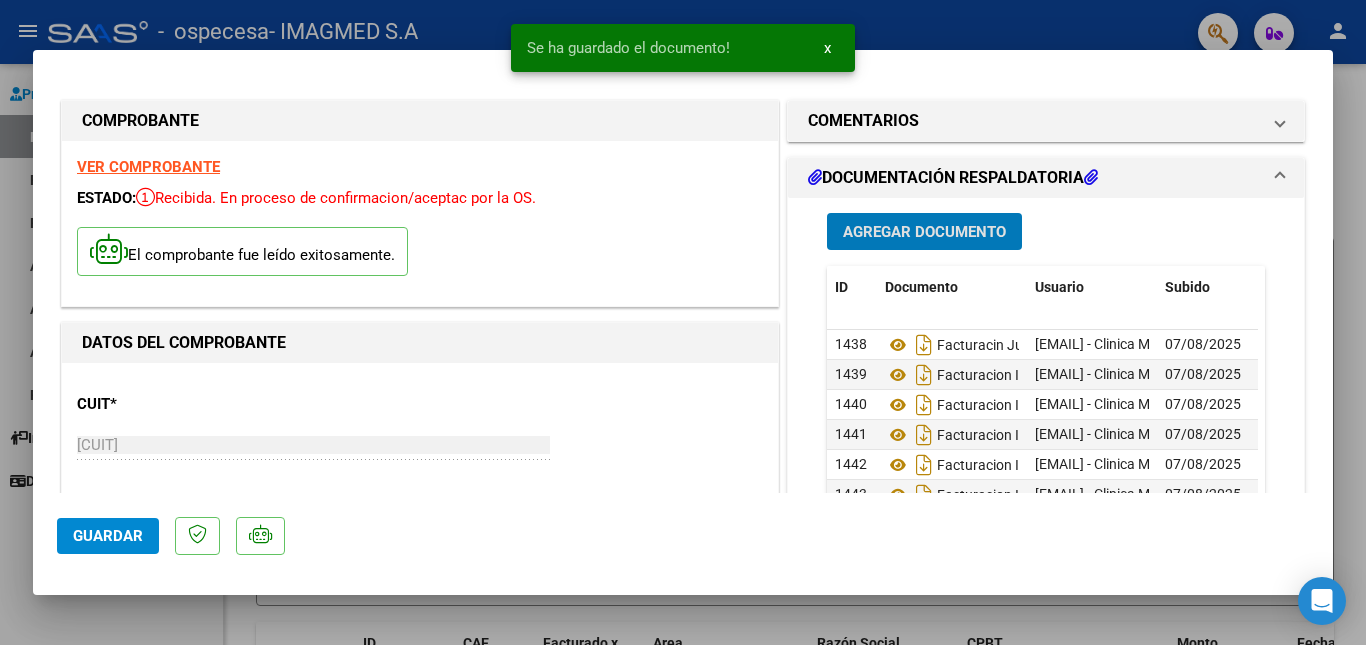 click on "Guardar" 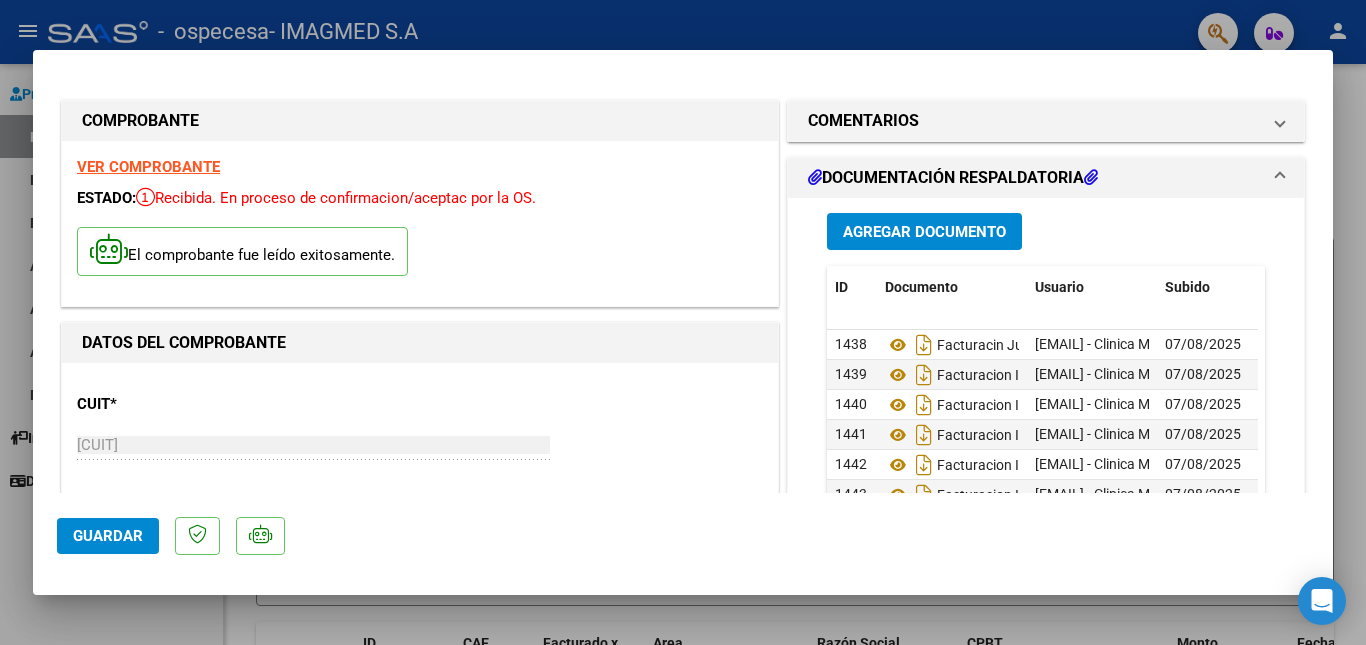 click at bounding box center (683, 322) 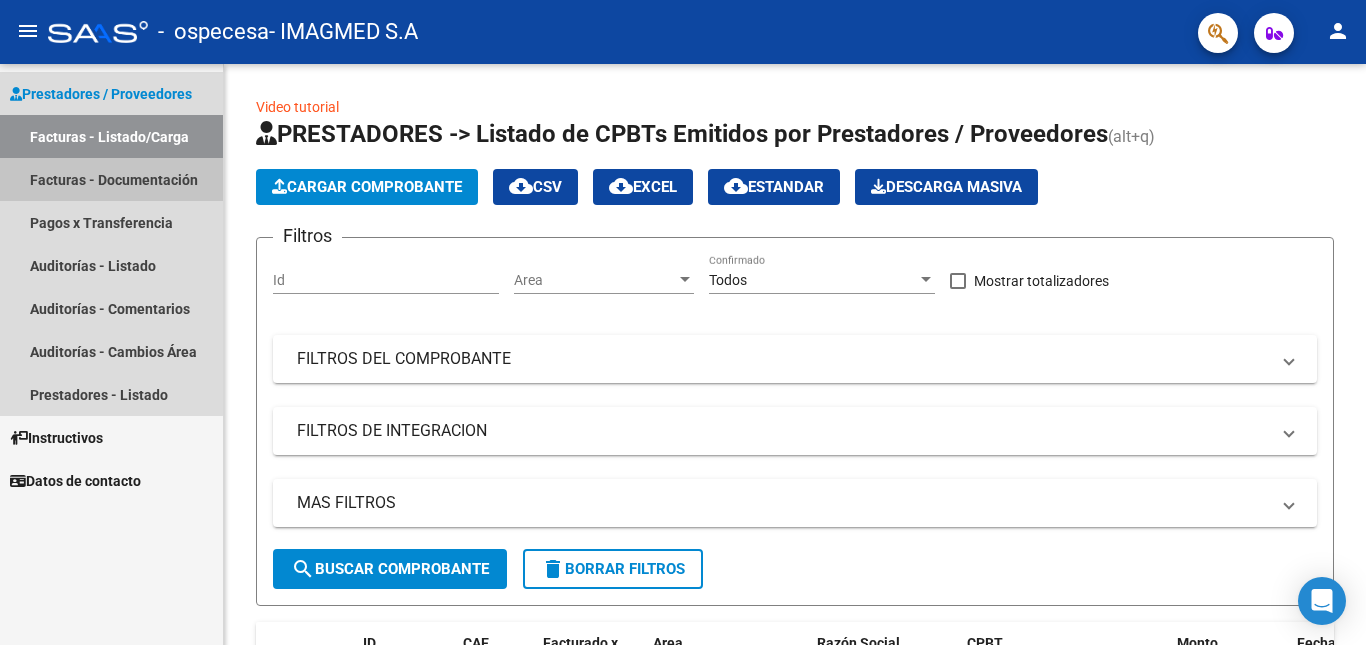 click on "Facturas - Documentación" at bounding box center (111, 179) 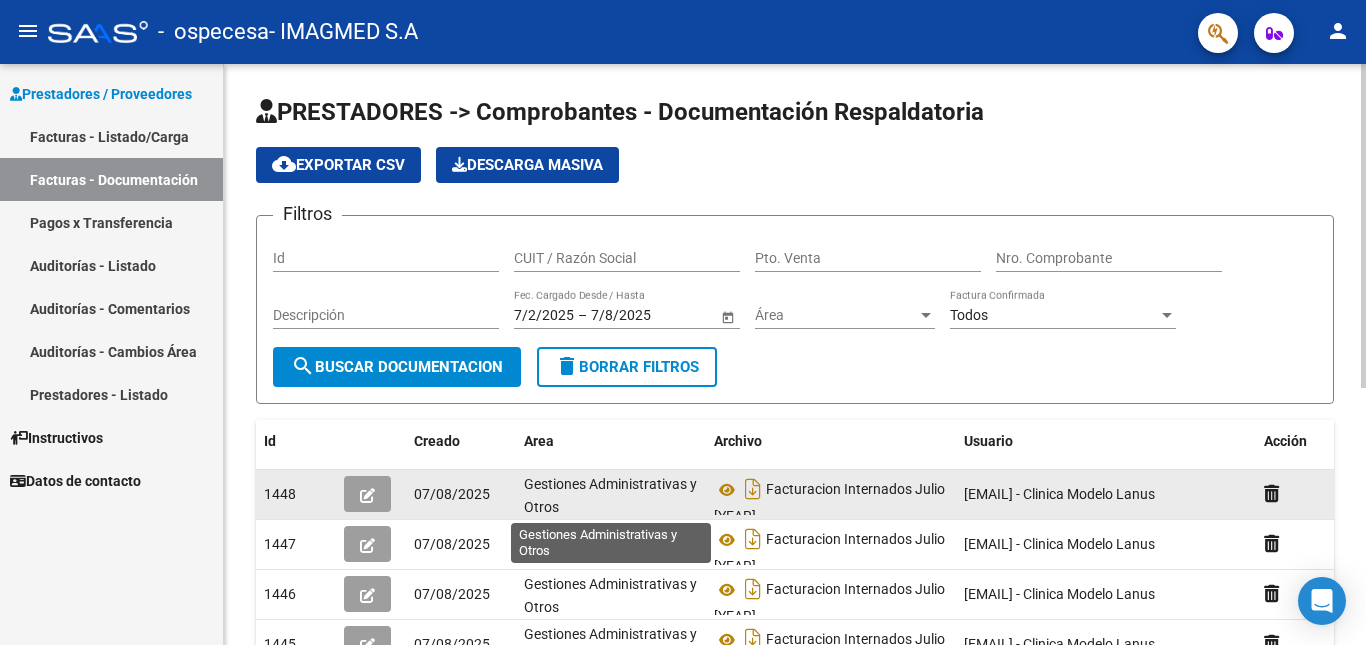 scroll, scrollTop: 4, scrollLeft: 0, axis: vertical 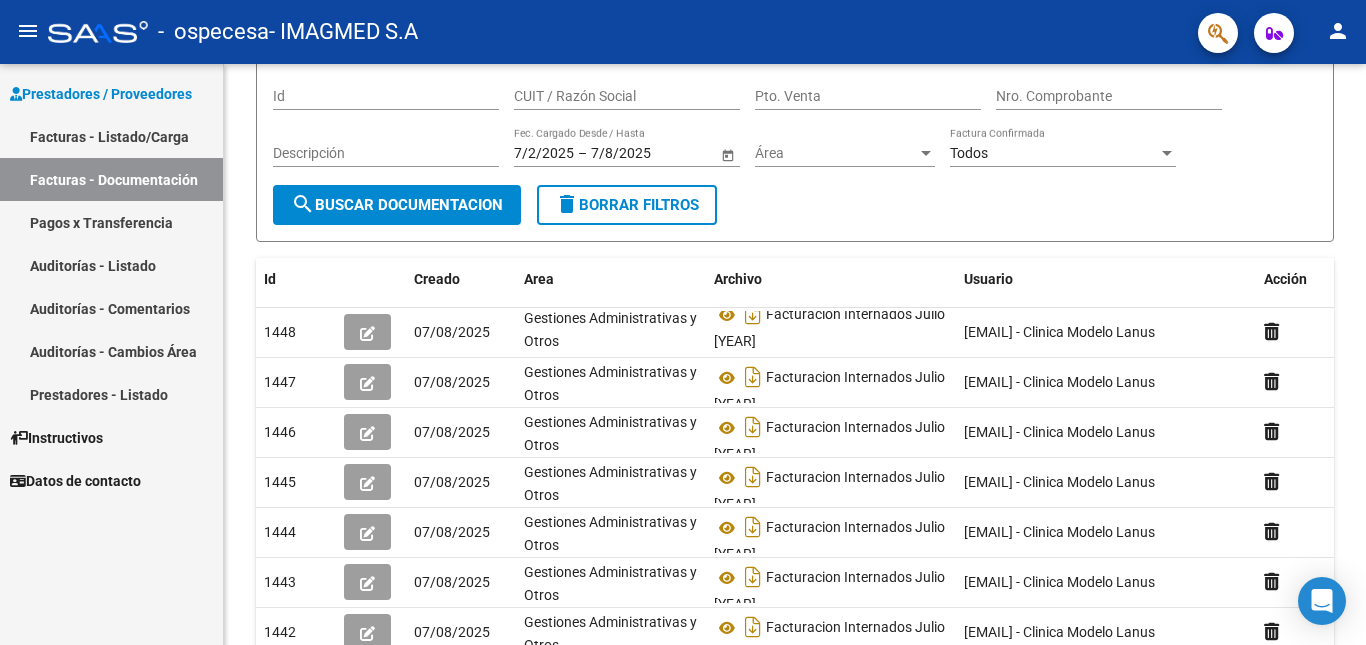 click on "Facturas - Listado/Carga" at bounding box center (111, 136) 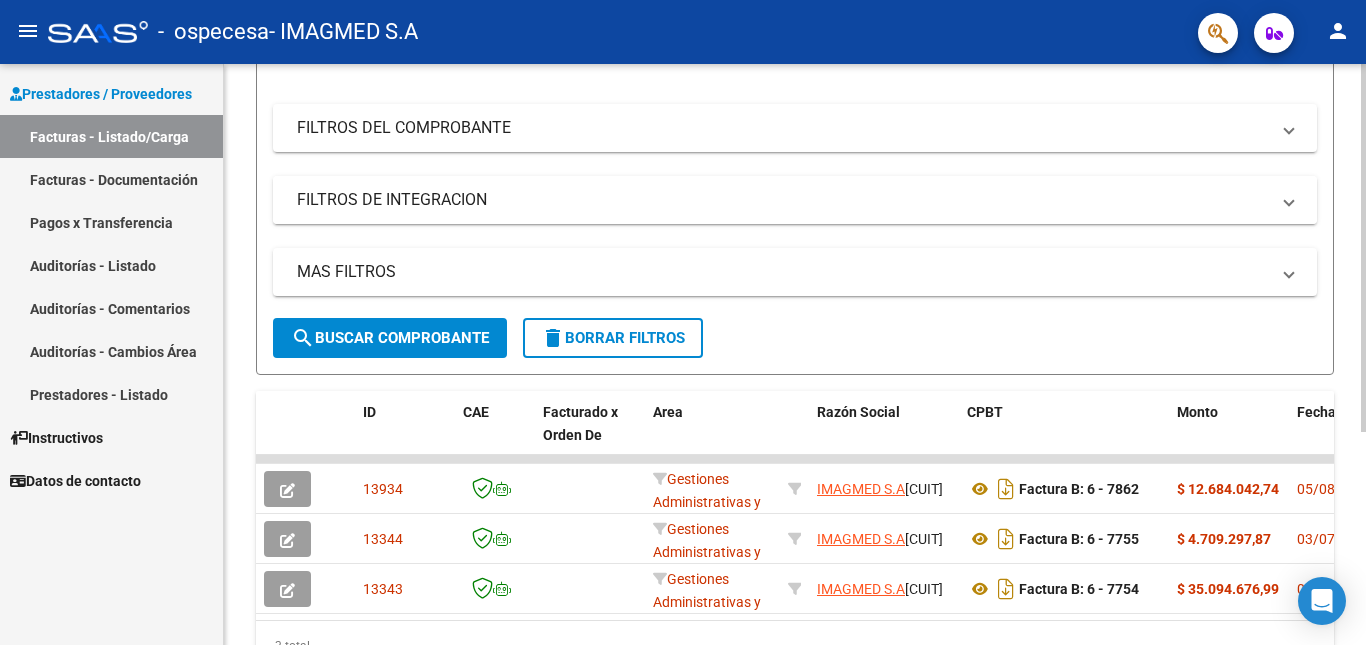 scroll, scrollTop: 337, scrollLeft: 0, axis: vertical 